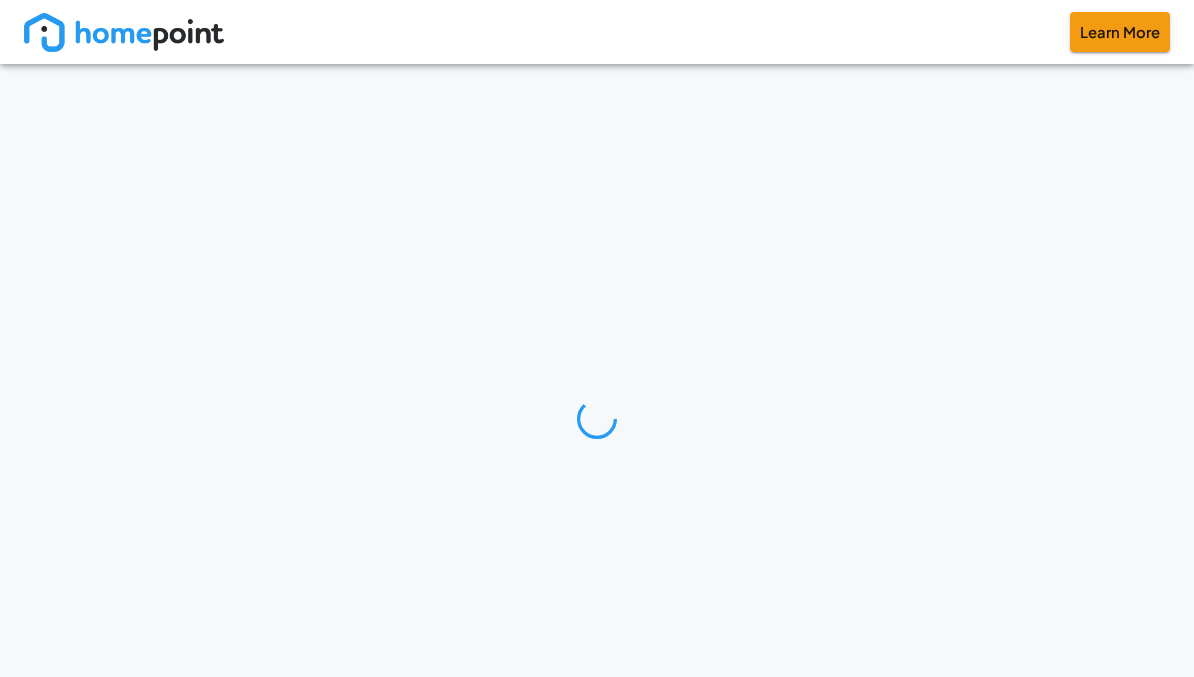 scroll, scrollTop: 0, scrollLeft: 0, axis: both 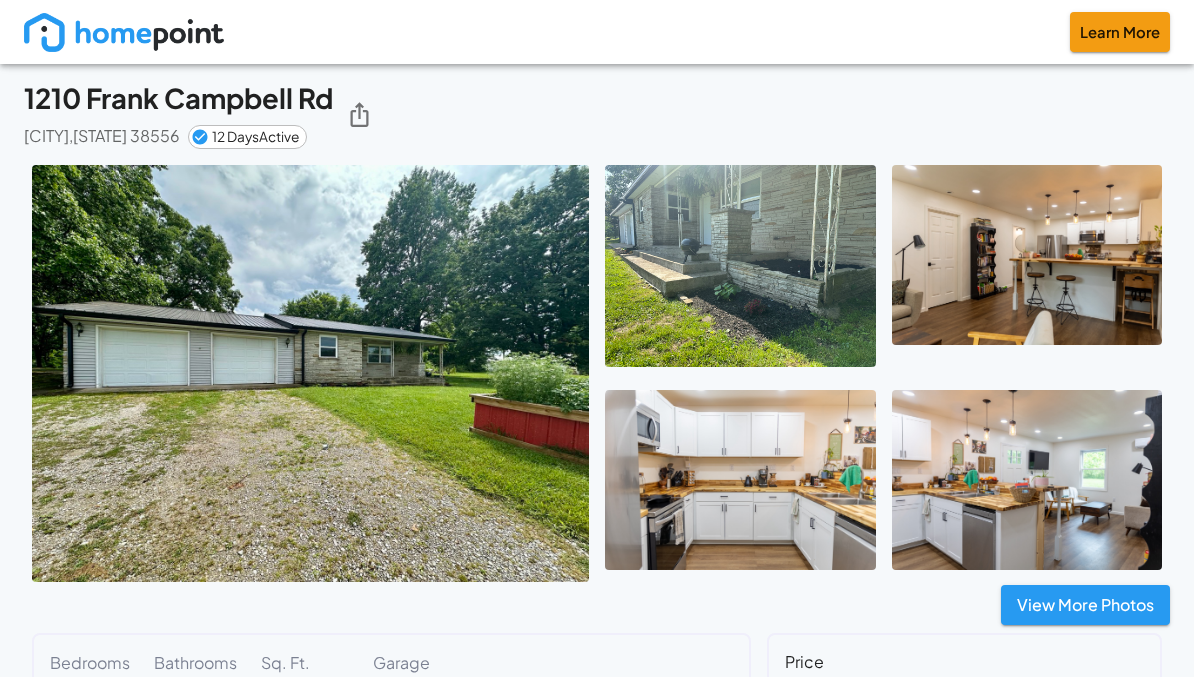 click at bounding box center (310, 374) 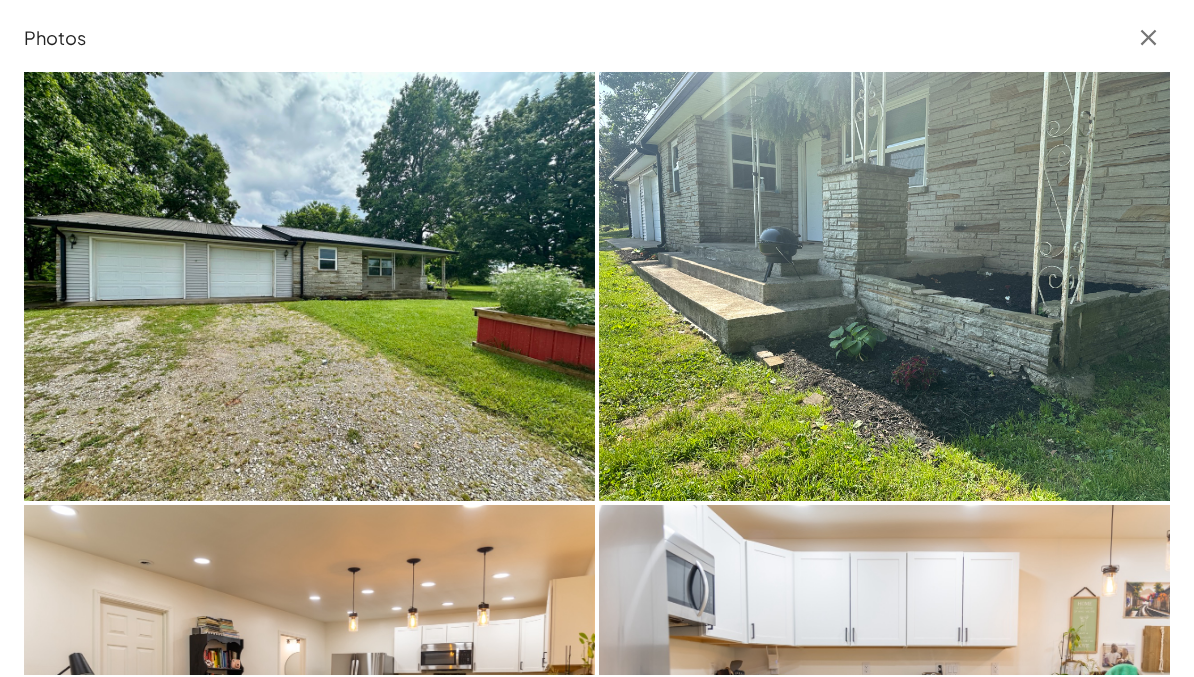 click at bounding box center (309, 286) 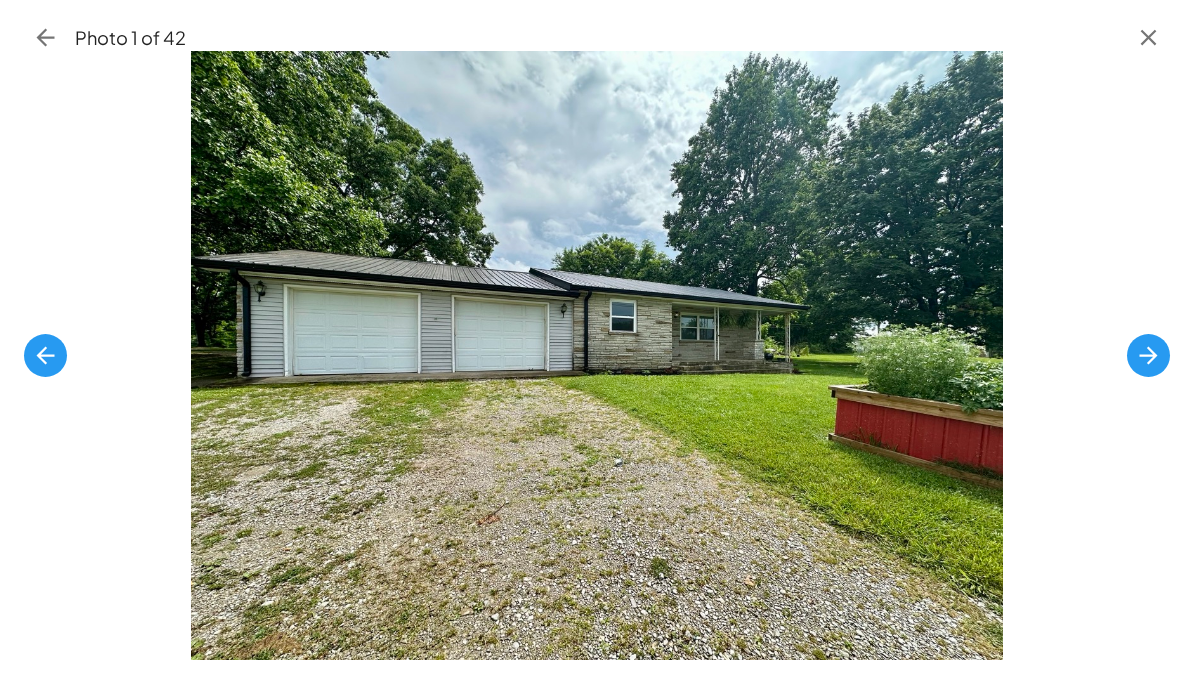 click at bounding box center (1148, 355) 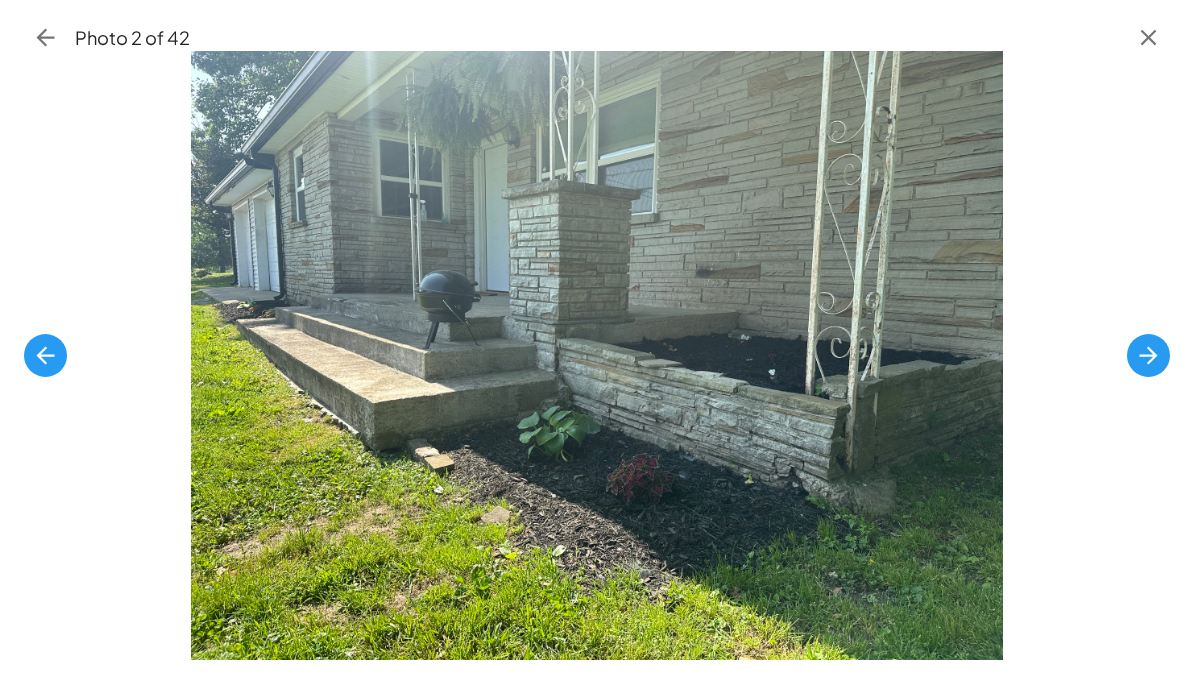 click at bounding box center (1148, 355) 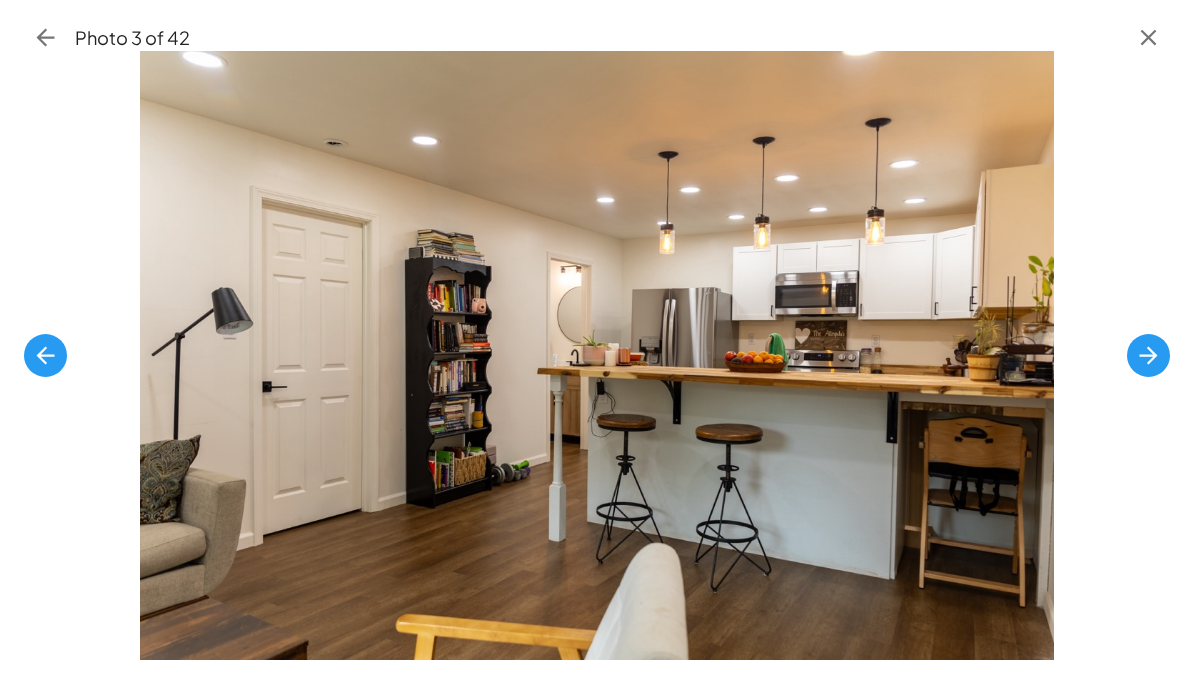 click at bounding box center (1148, 355) 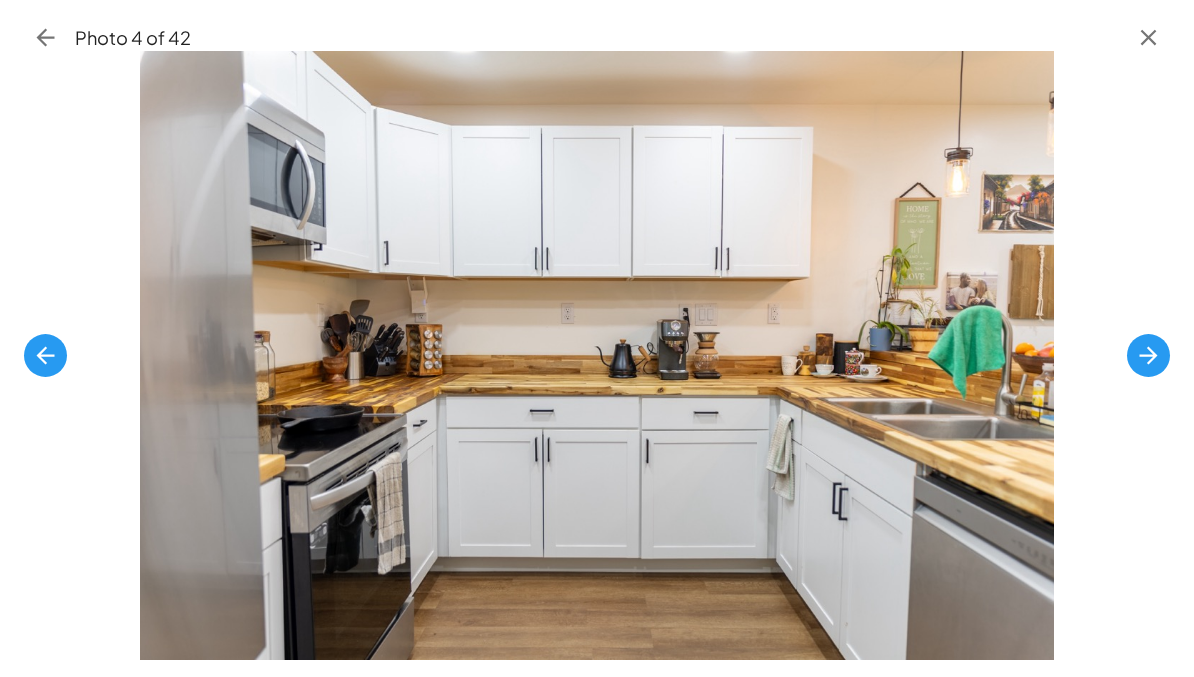 click at bounding box center (1148, 355) 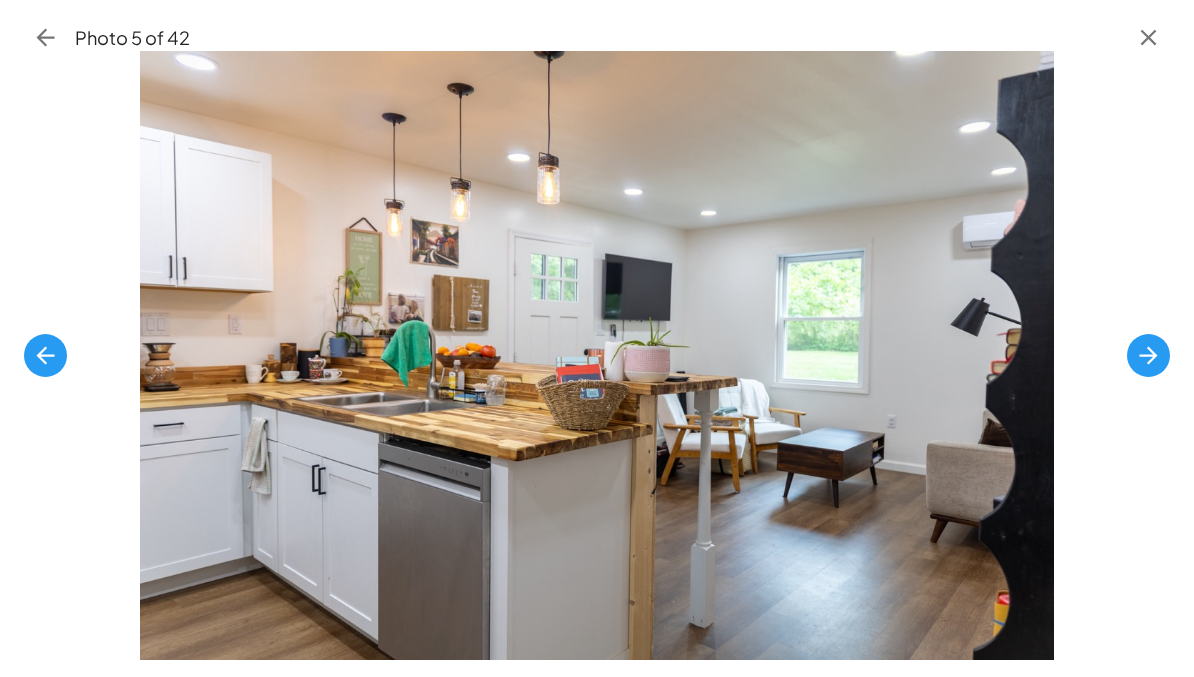 click at bounding box center (1148, 355) 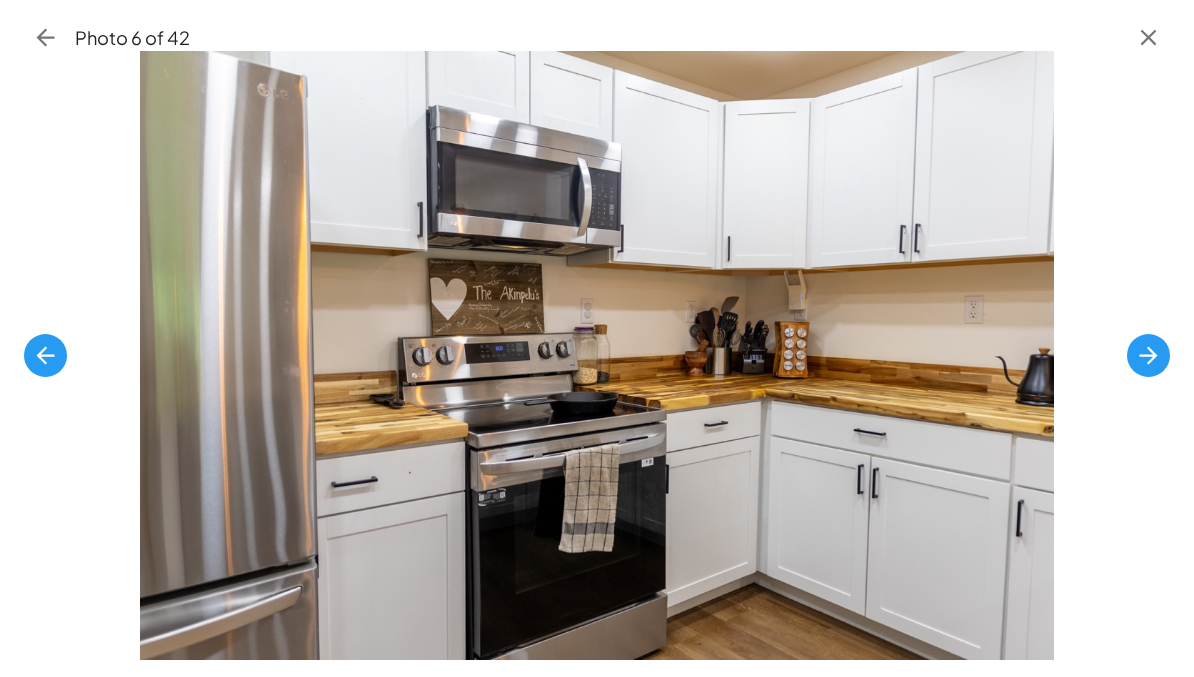 click at bounding box center (45, 355) 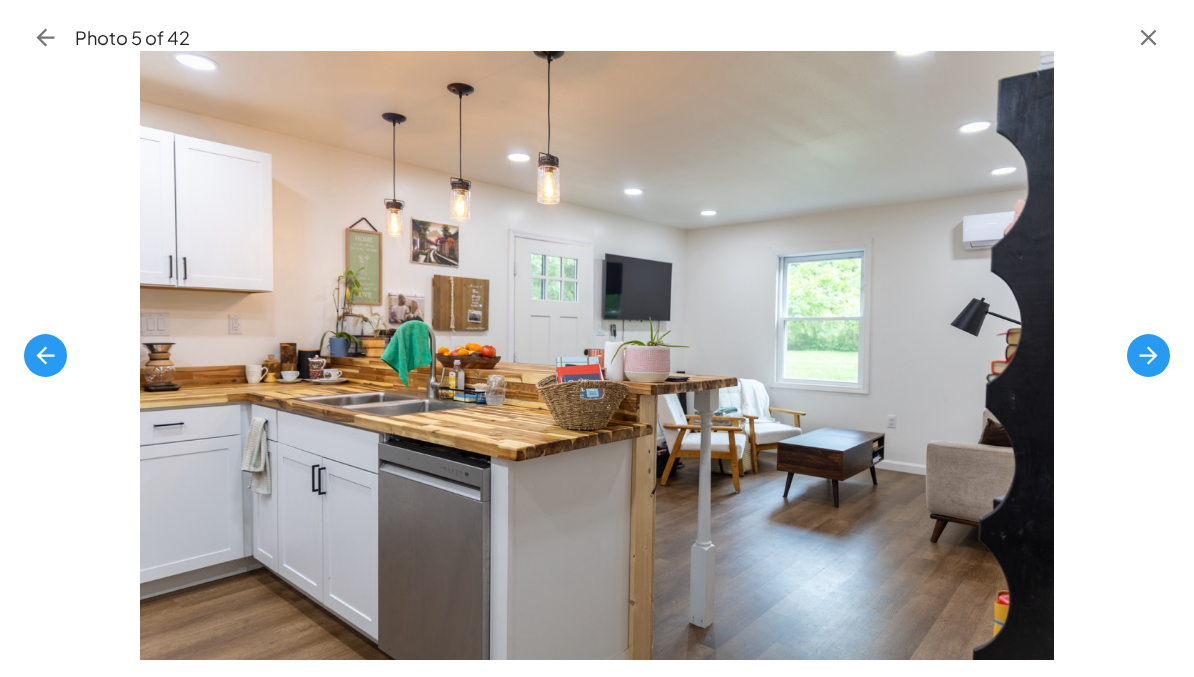 click at bounding box center (1148, 355) 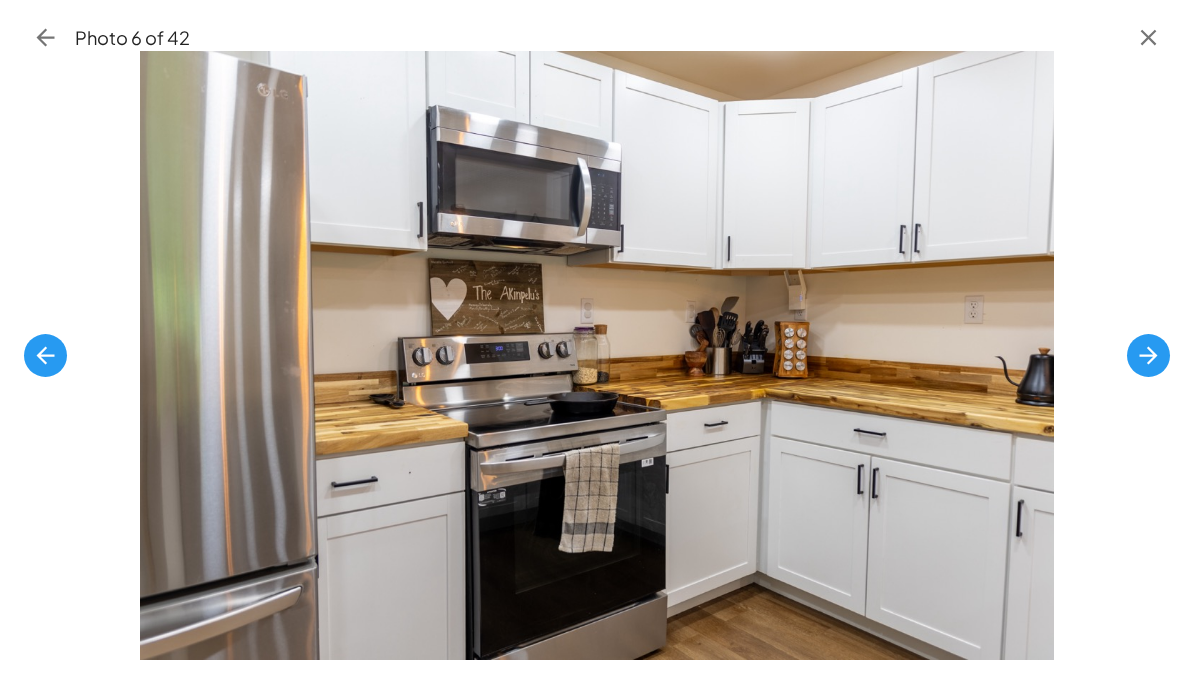 click at bounding box center [1148, 355] 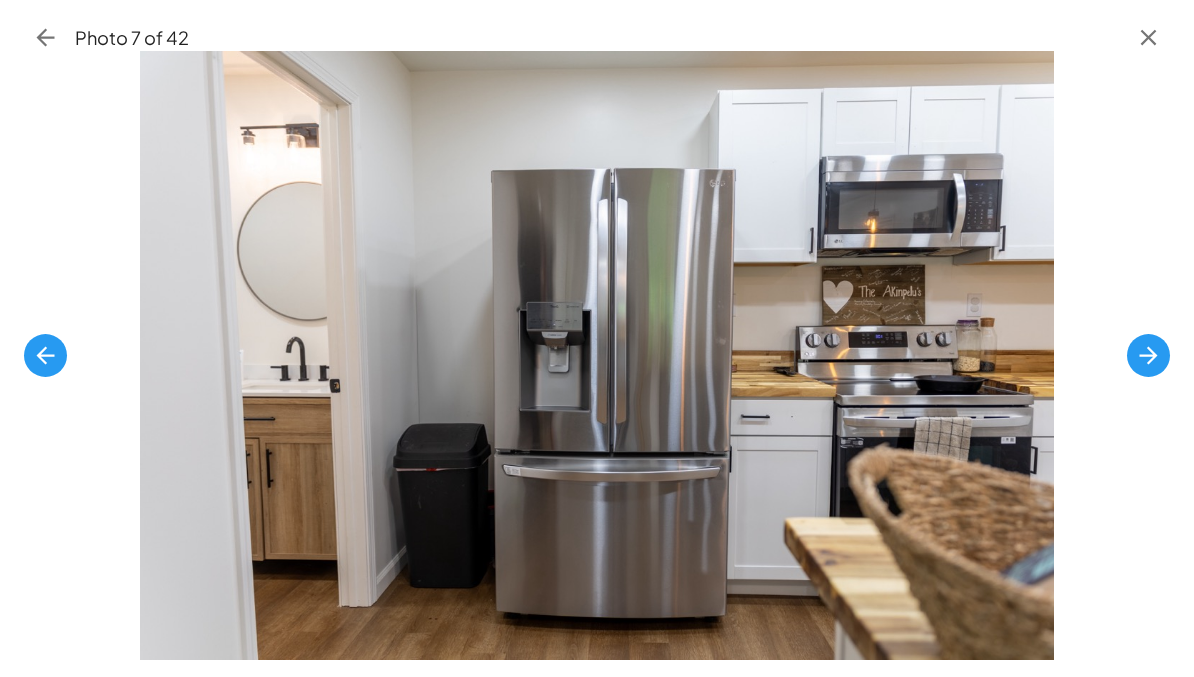 click at bounding box center [1148, 355] 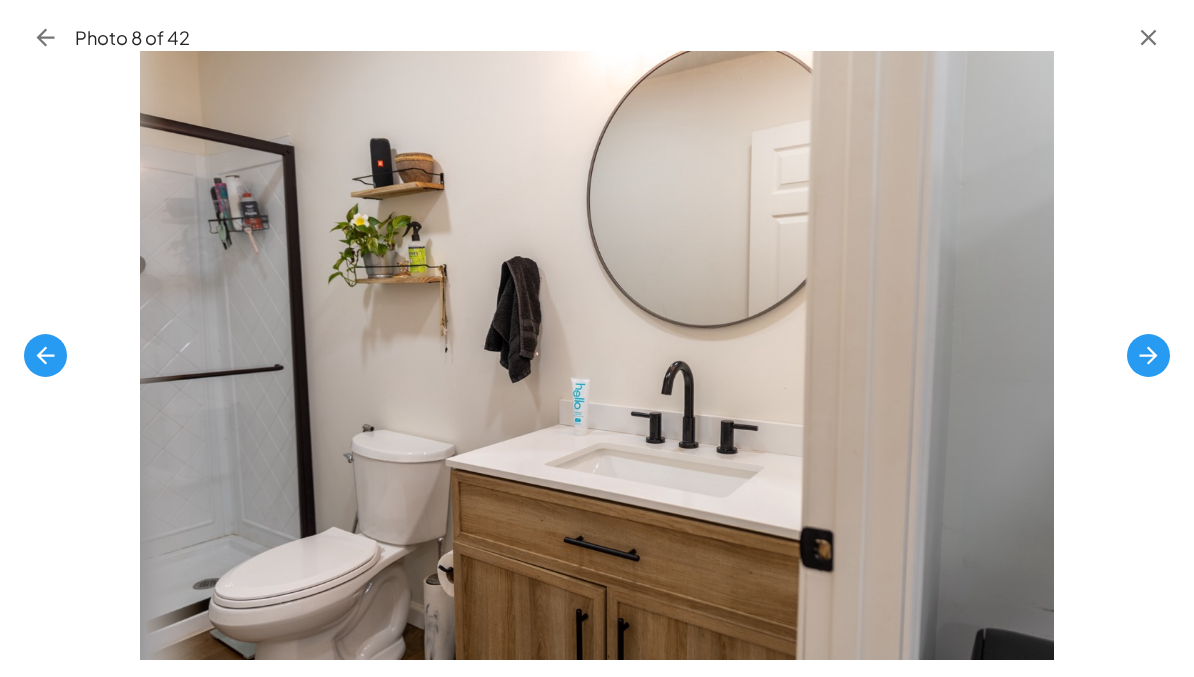 click at bounding box center [1148, 355] 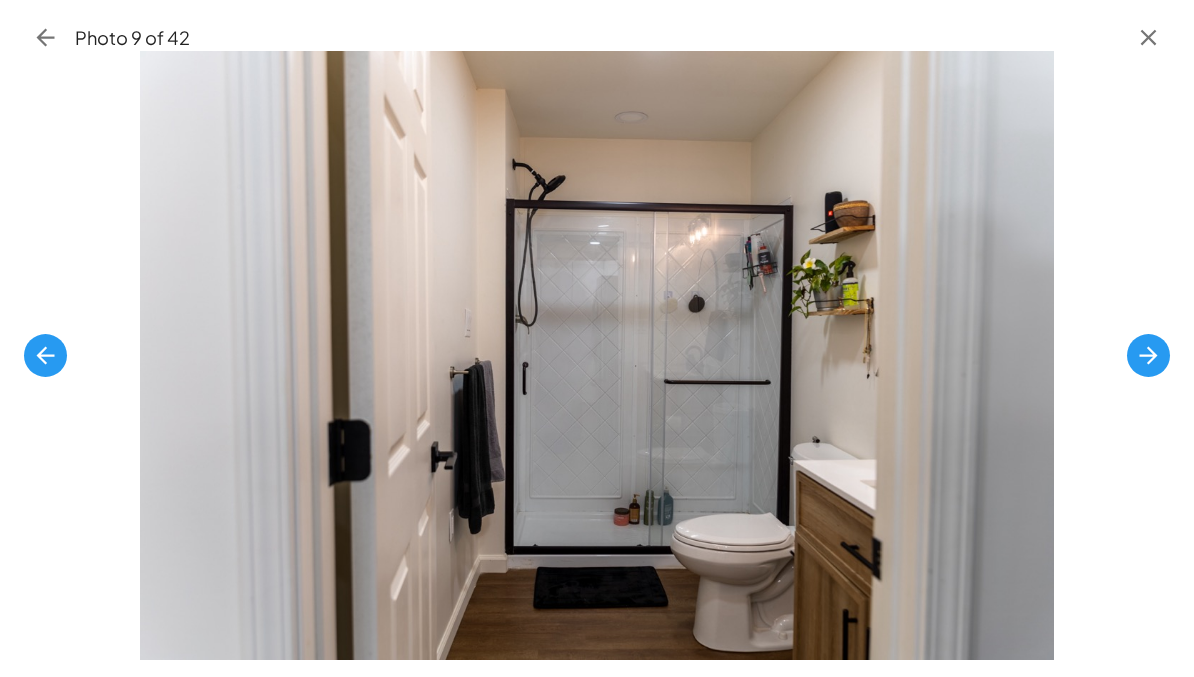 click at bounding box center (1148, 355) 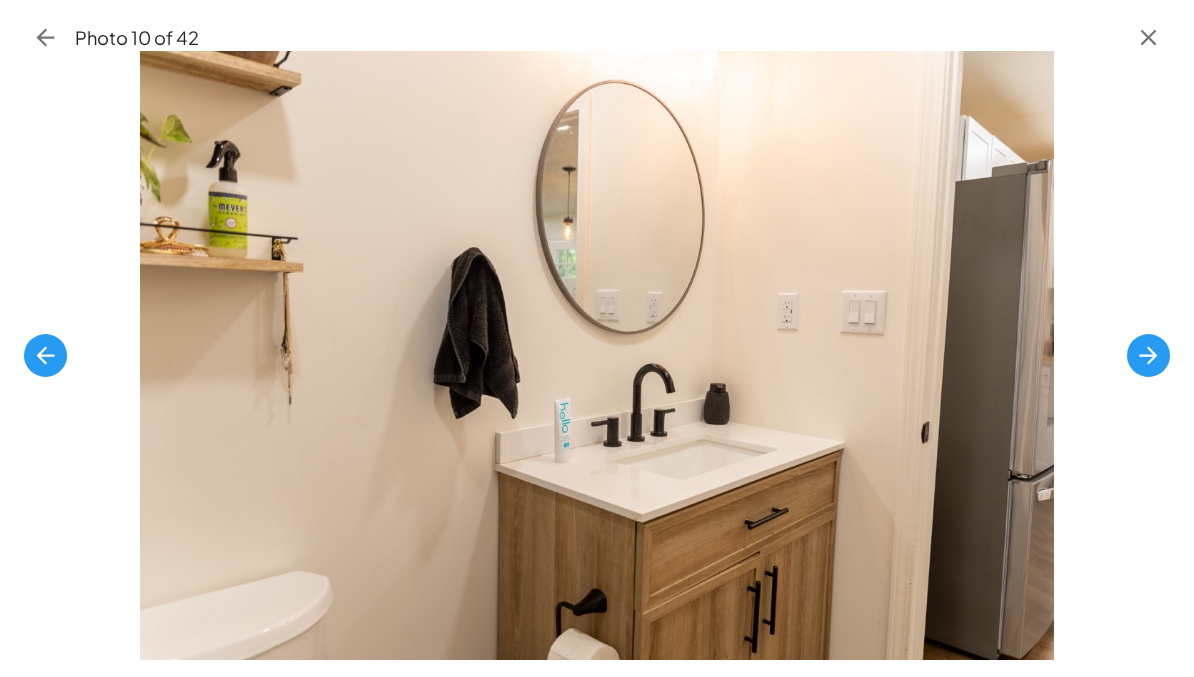 click at bounding box center (1148, 355) 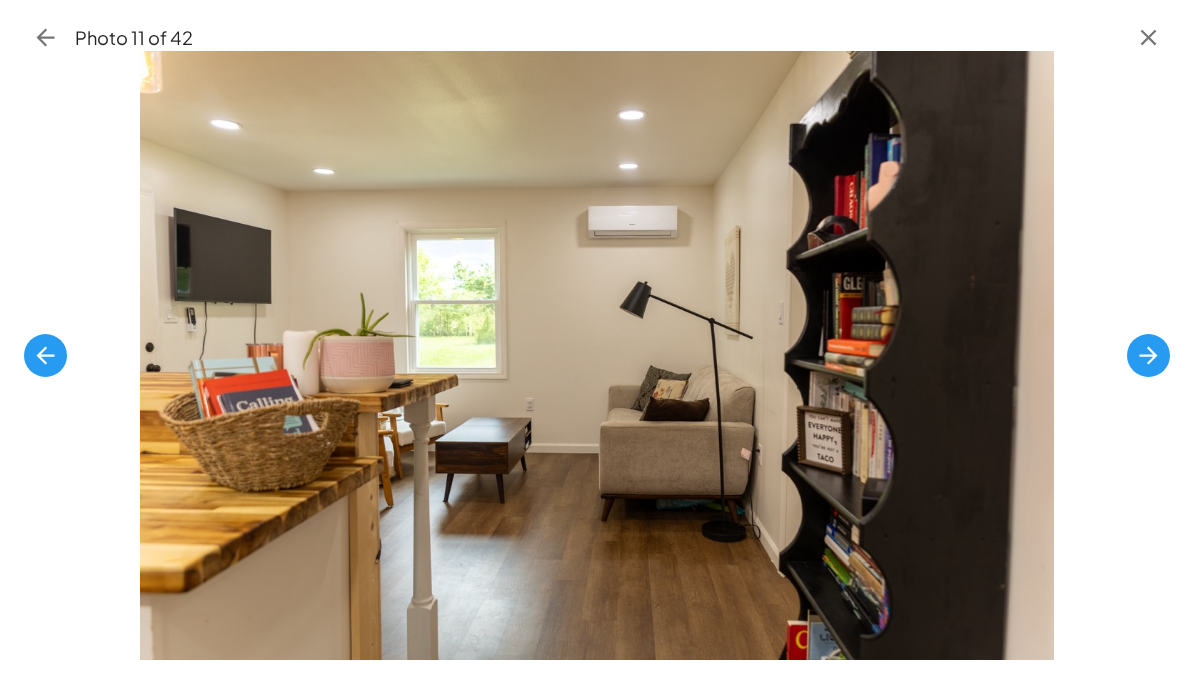 click at bounding box center [1148, 355] 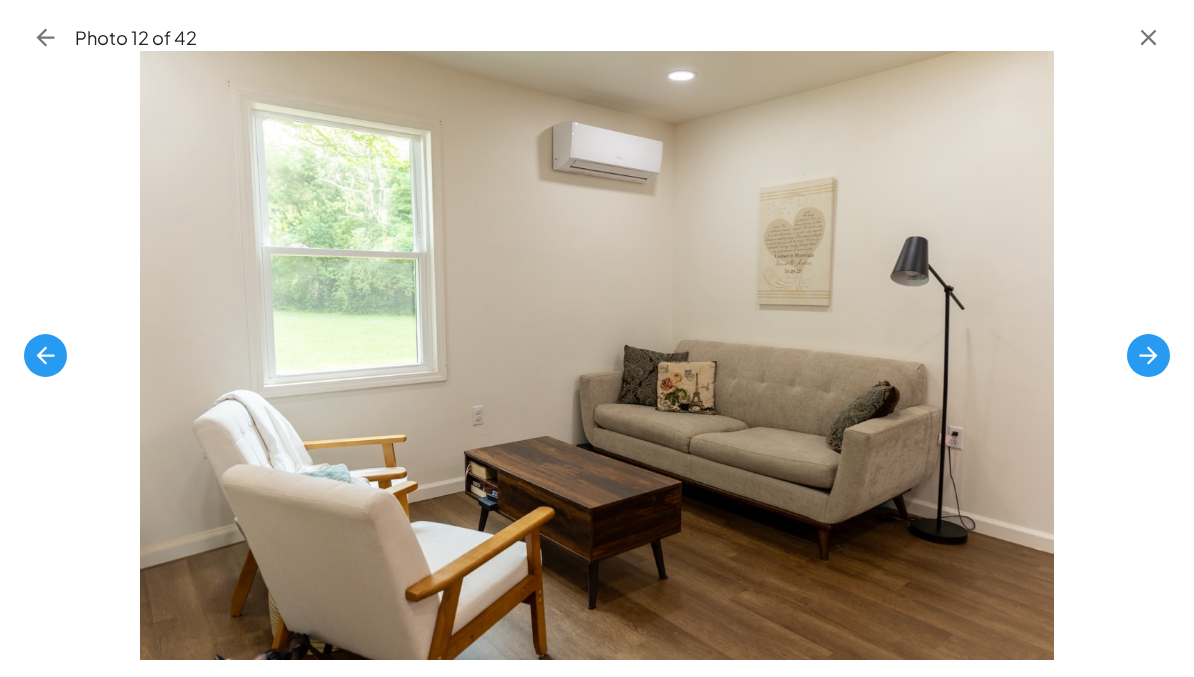 click at bounding box center [1148, 355] 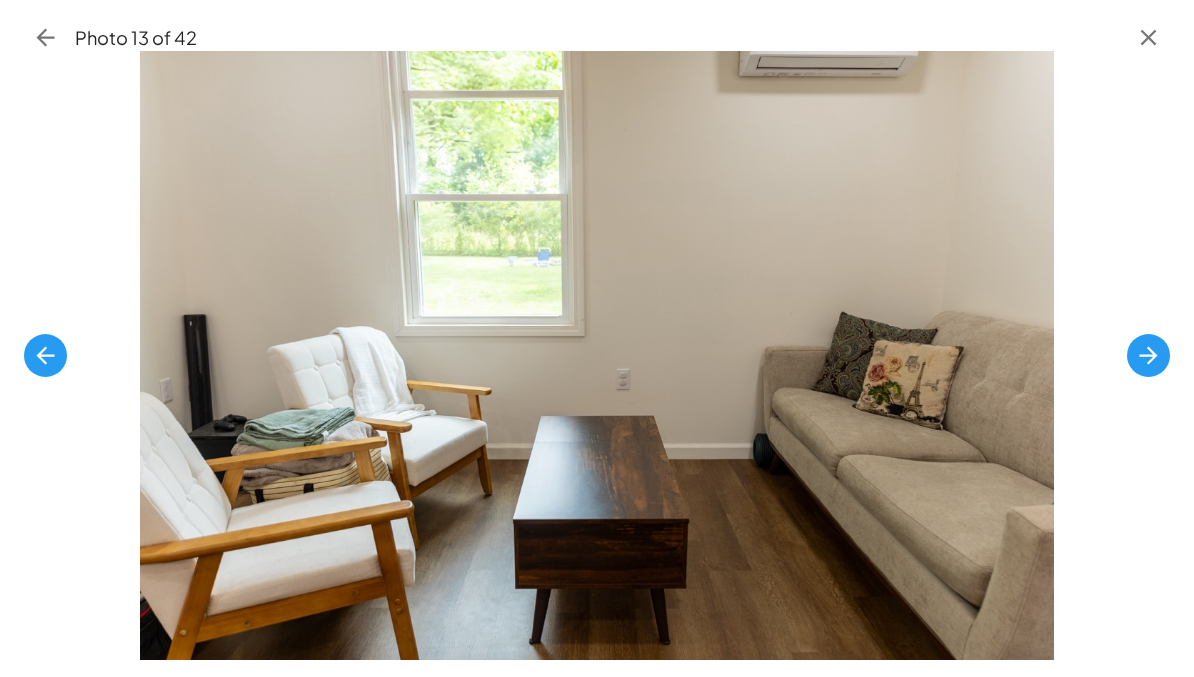 click at bounding box center [1148, 355] 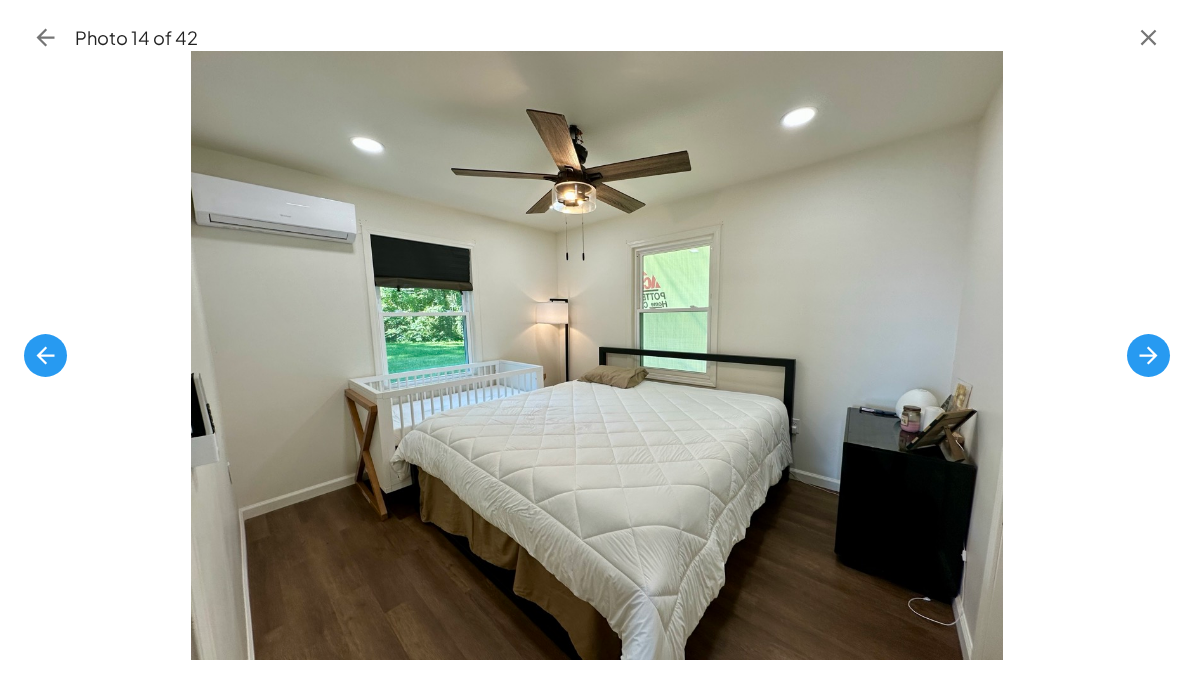 click at bounding box center [1148, 355] 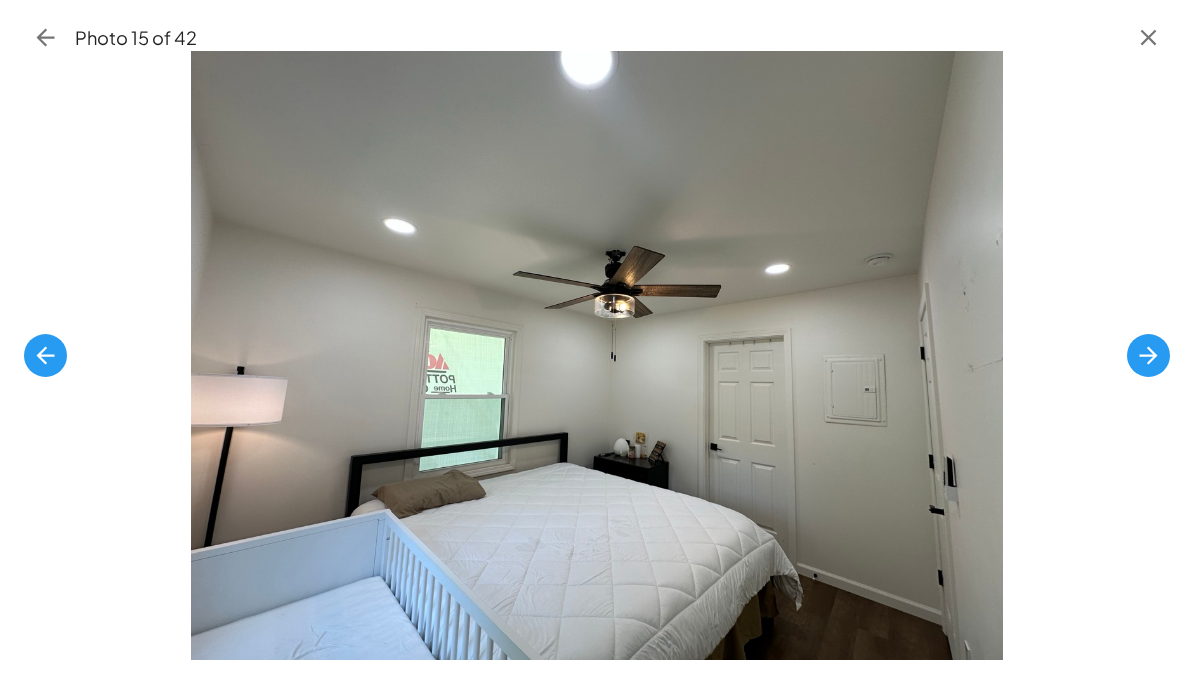 click at bounding box center (1148, 355) 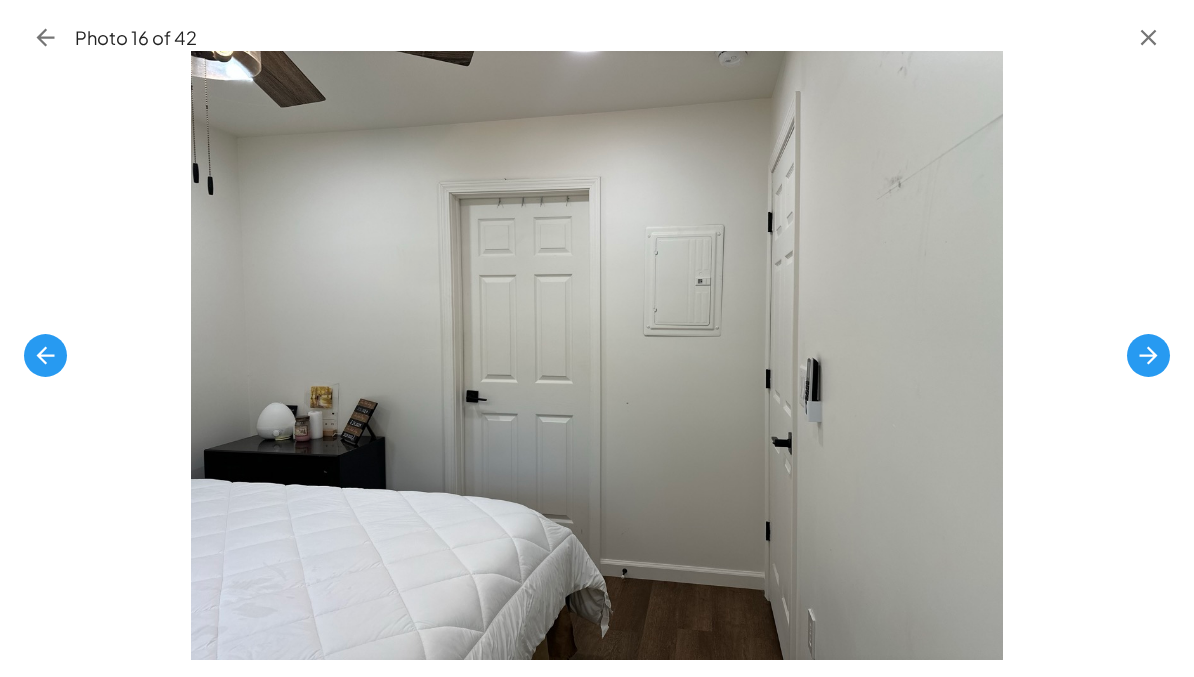 click at bounding box center (1148, 355) 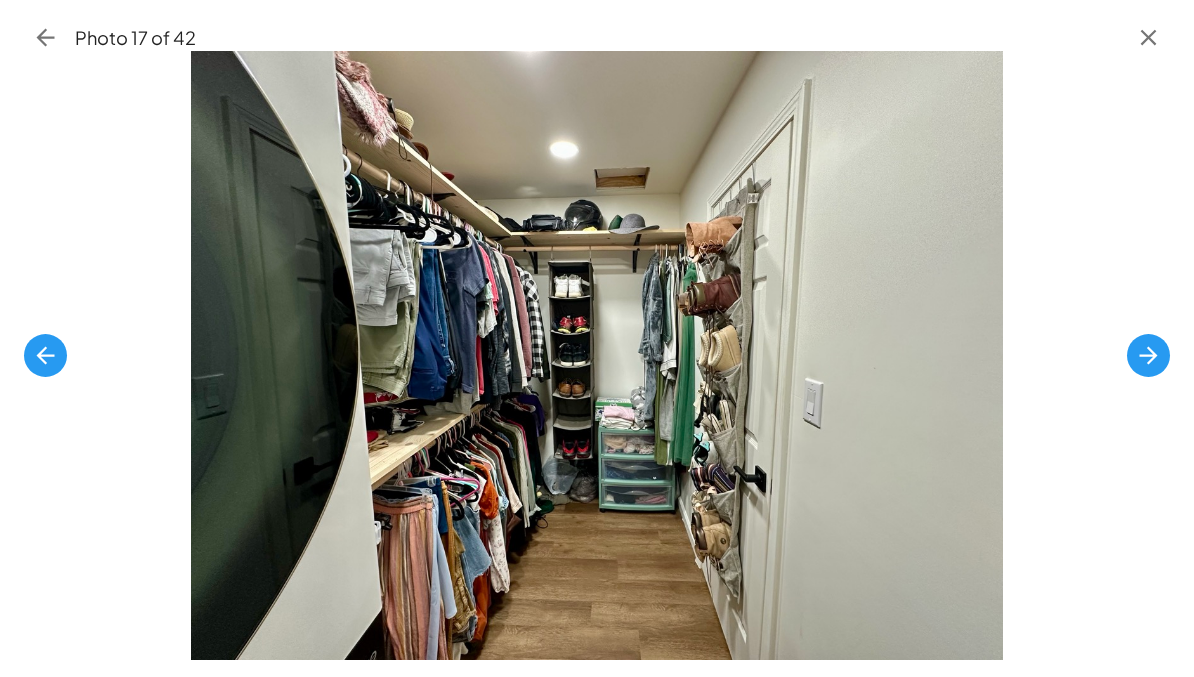 click at bounding box center (1148, 355) 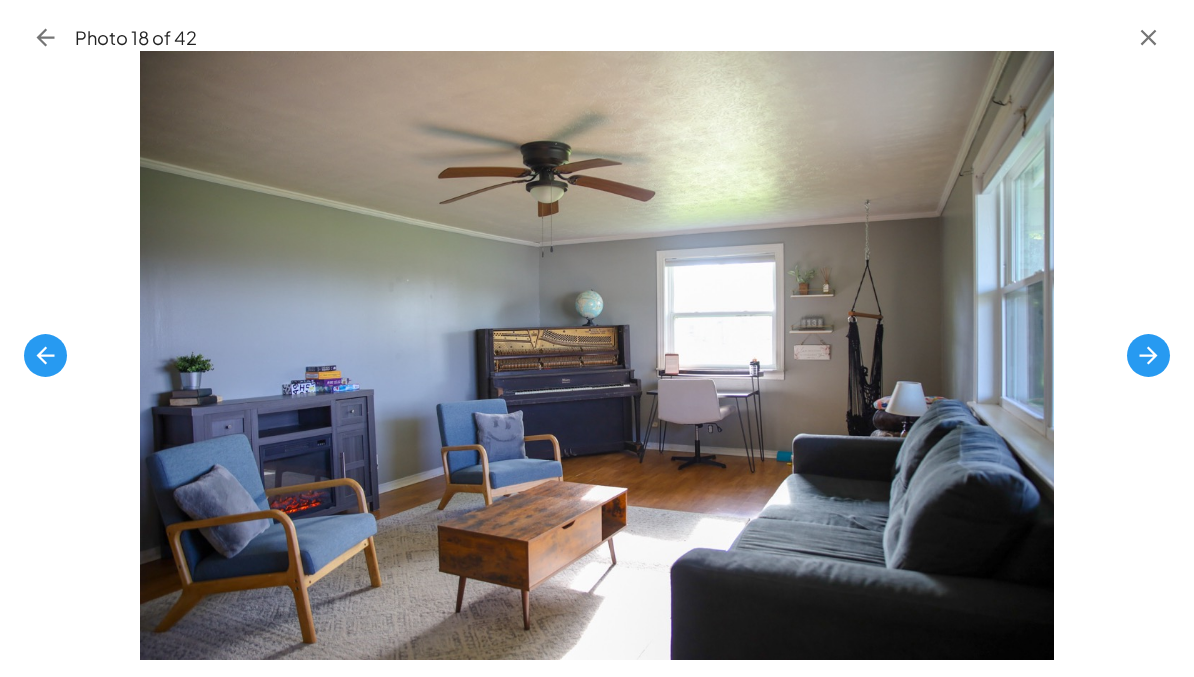 click at bounding box center (1148, 355) 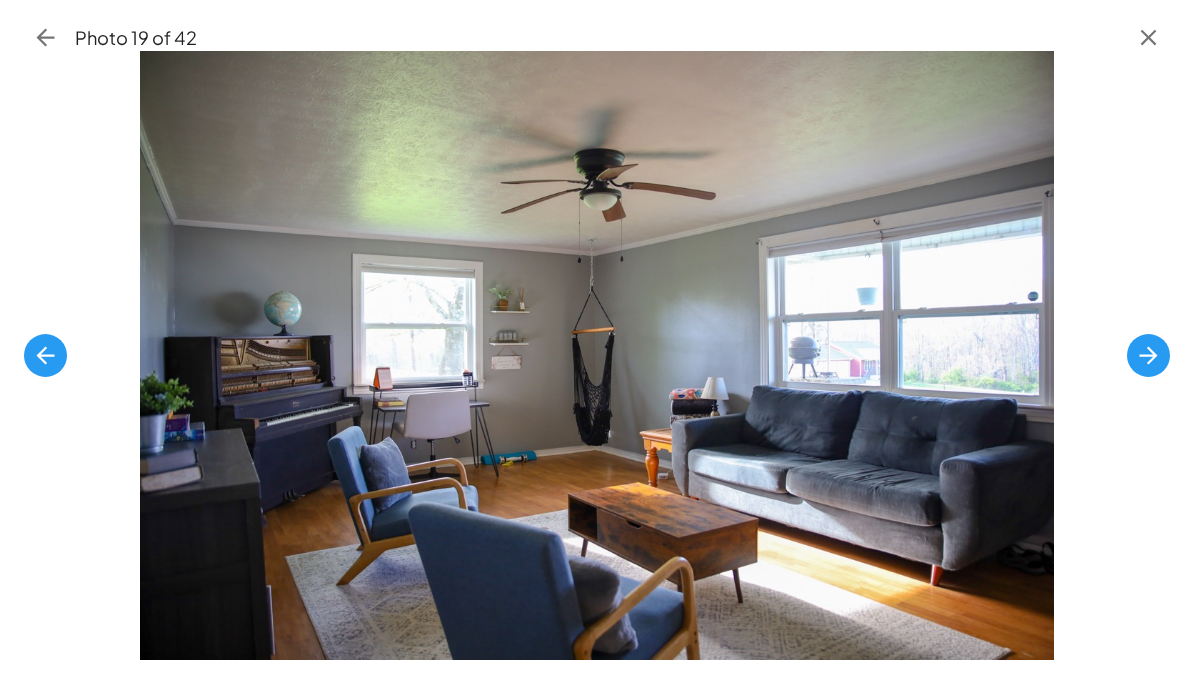 click at bounding box center [1148, 355] 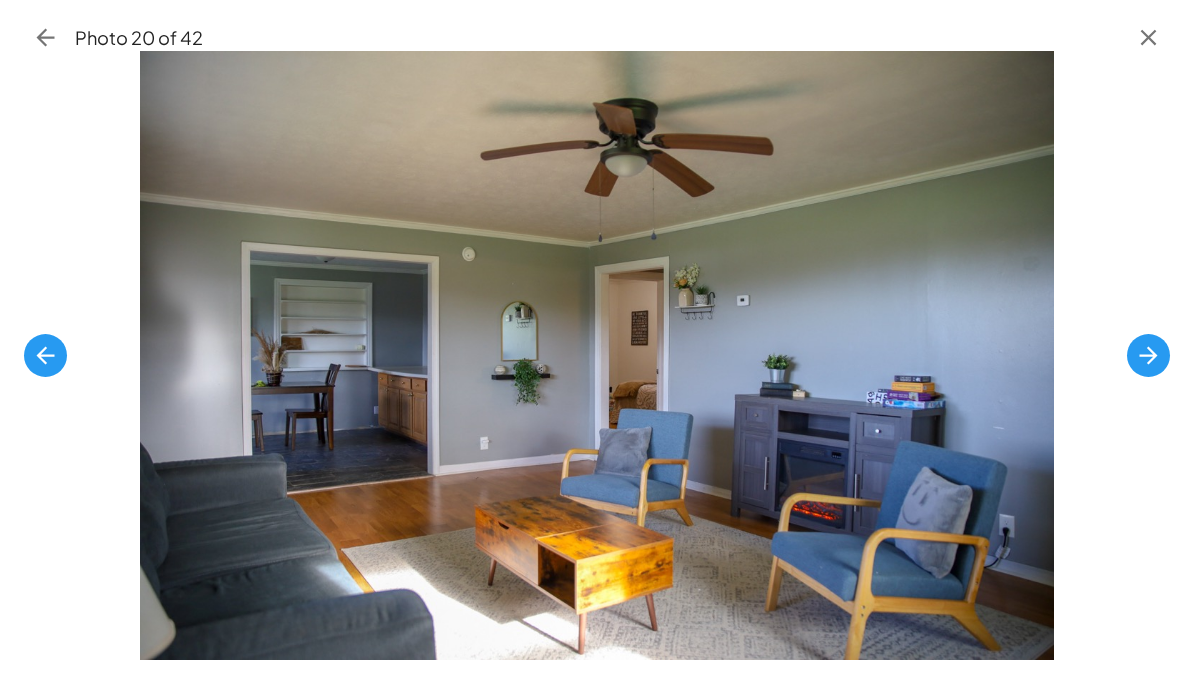 click at bounding box center (1148, 355) 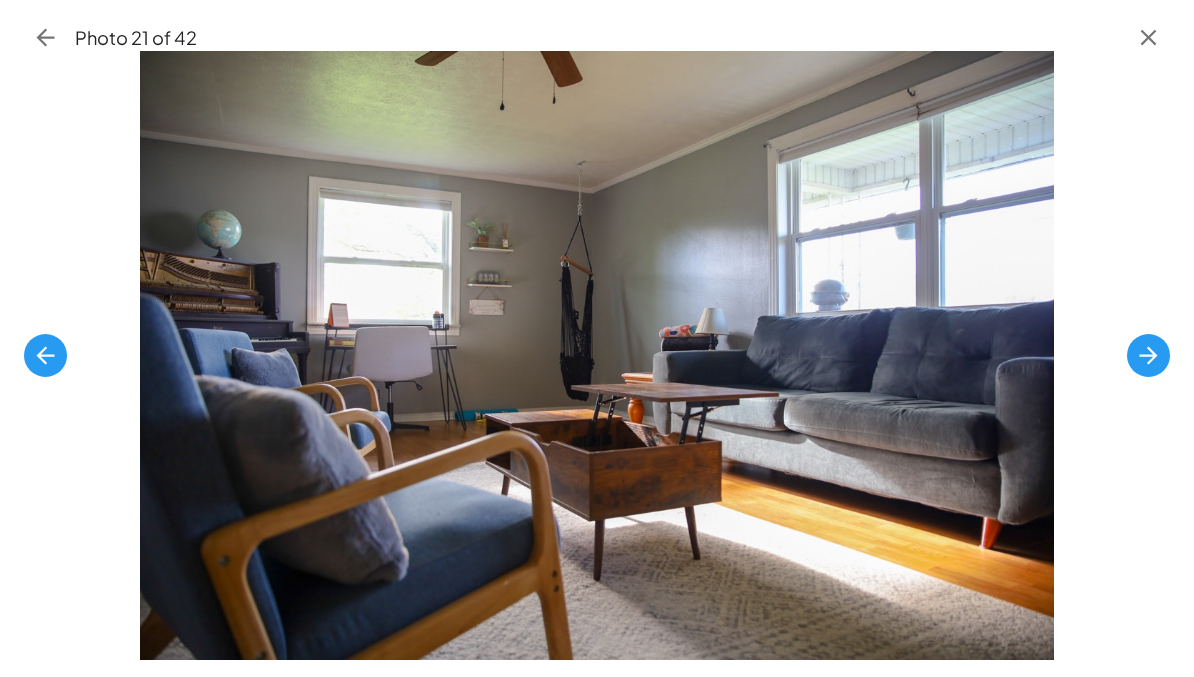 click at bounding box center [1148, 355] 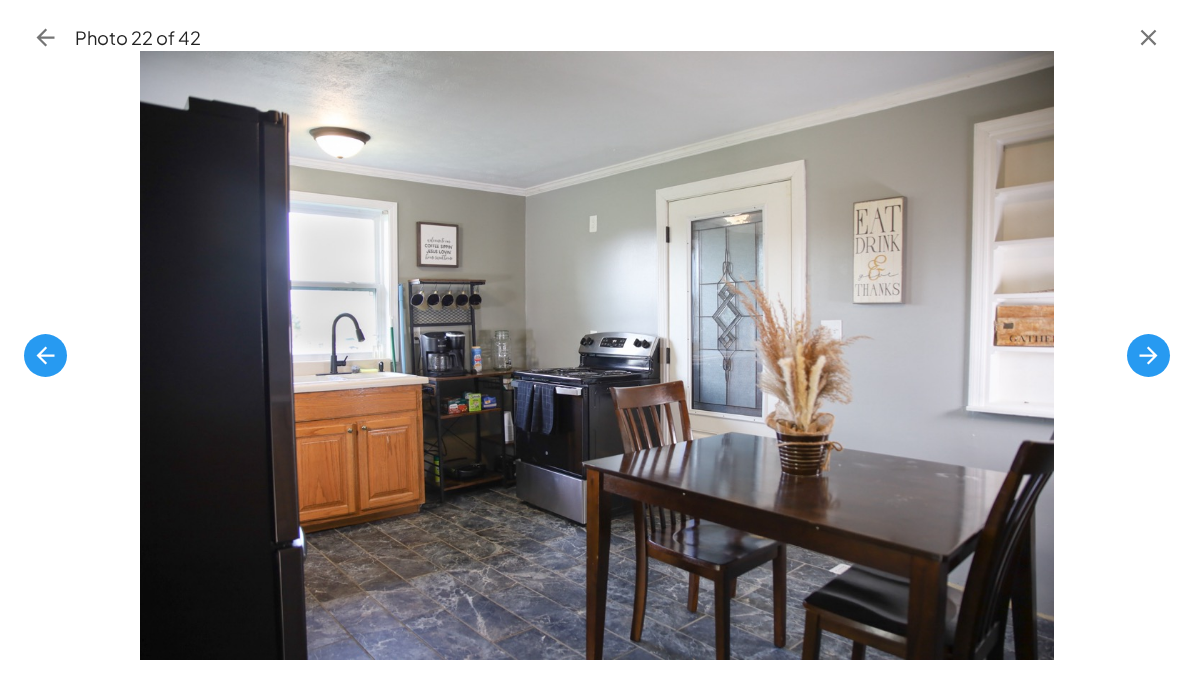 click at bounding box center (1148, 355) 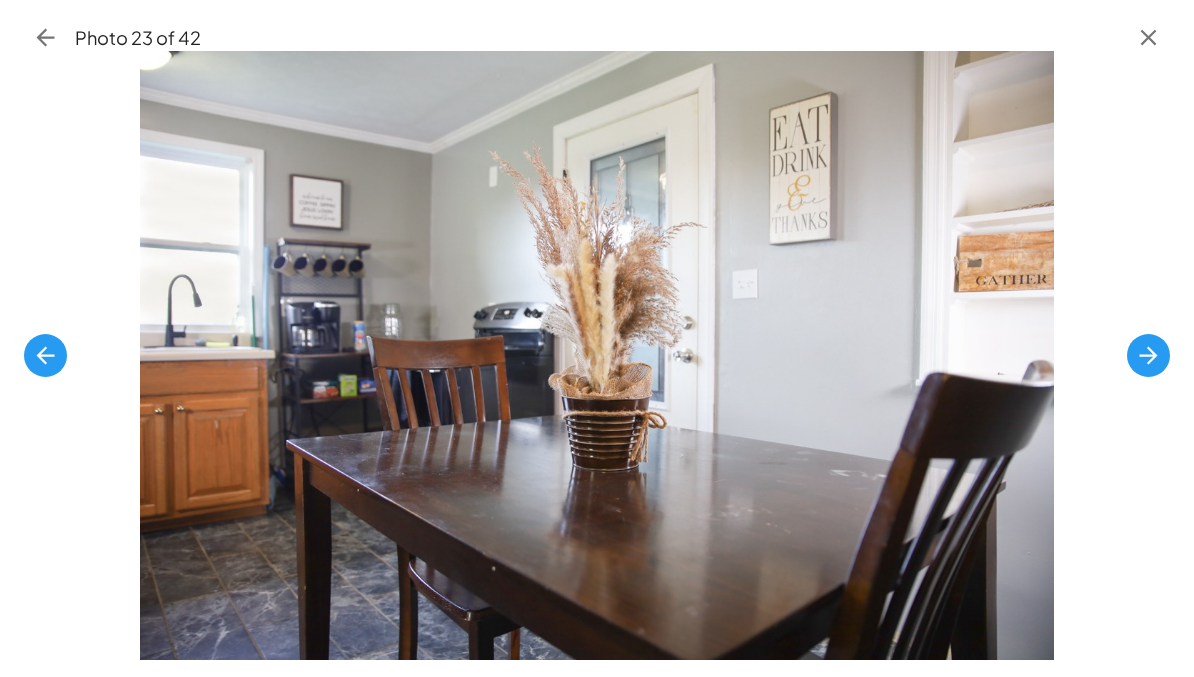 click at bounding box center (1148, 355) 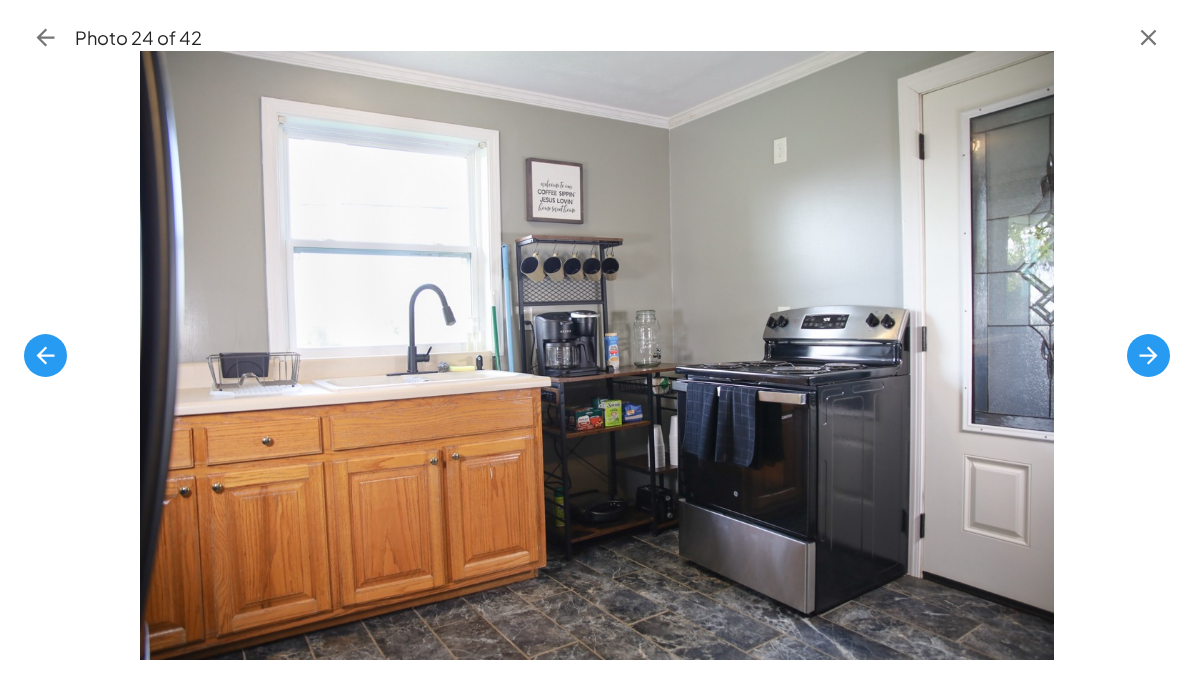 click at bounding box center [1148, 355] 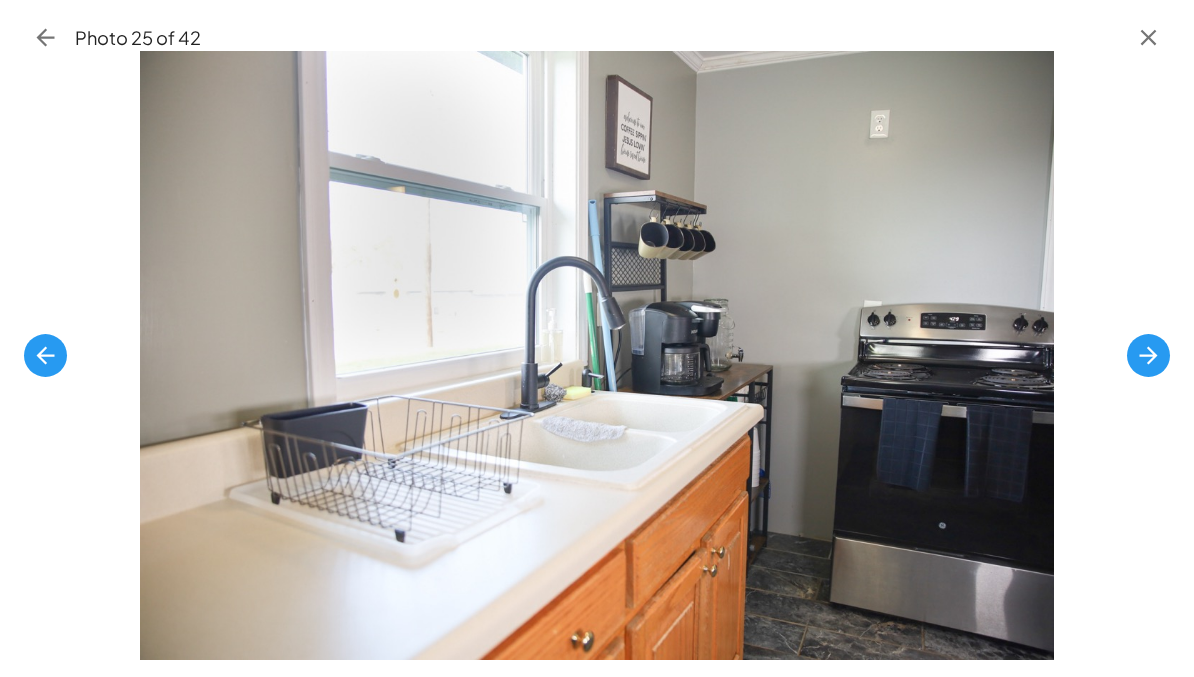 click at bounding box center [1148, 355] 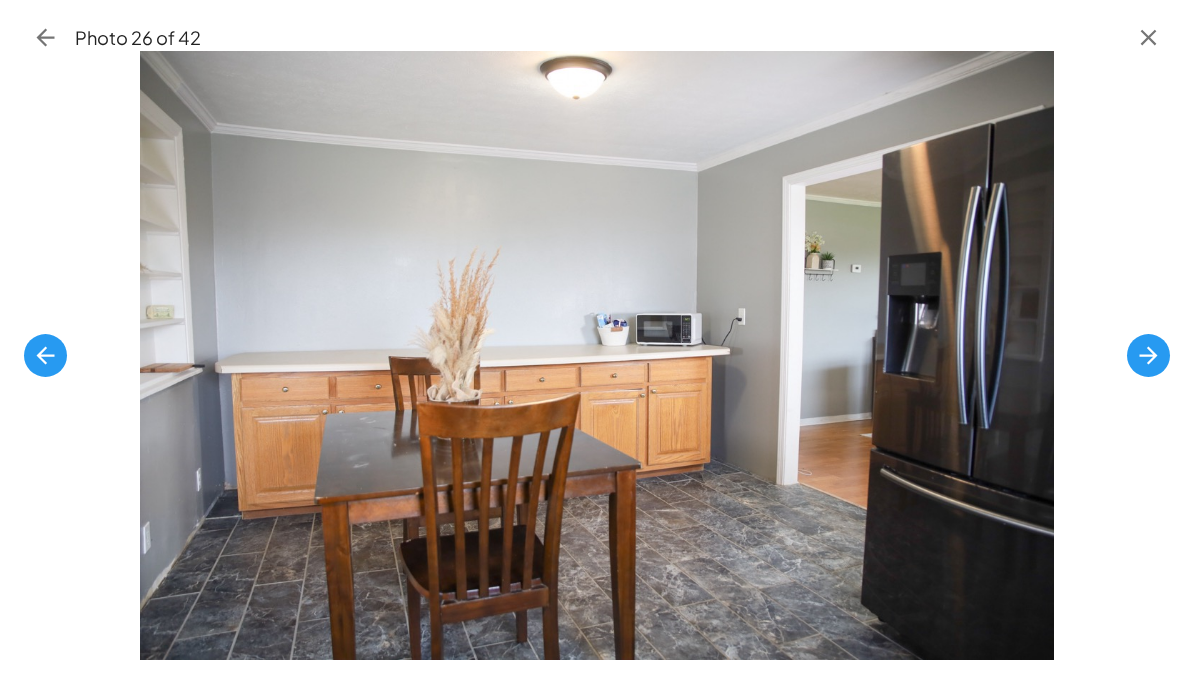 click at bounding box center (1148, 355) 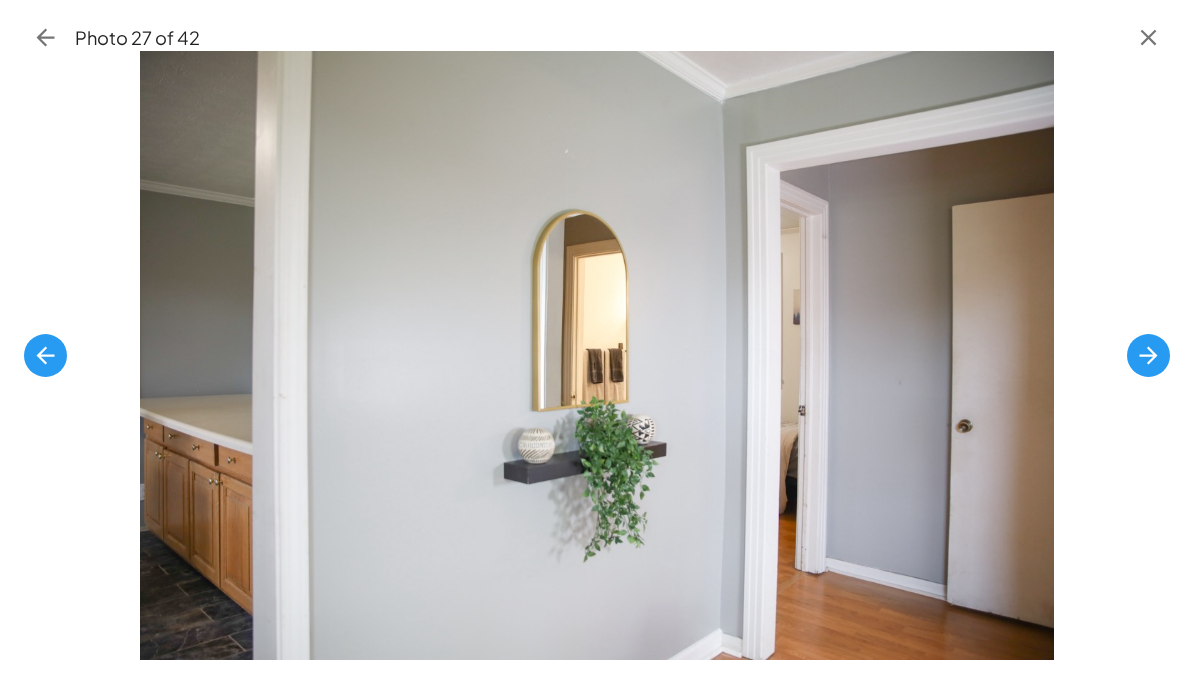 click at bounding box center (1148, 355) 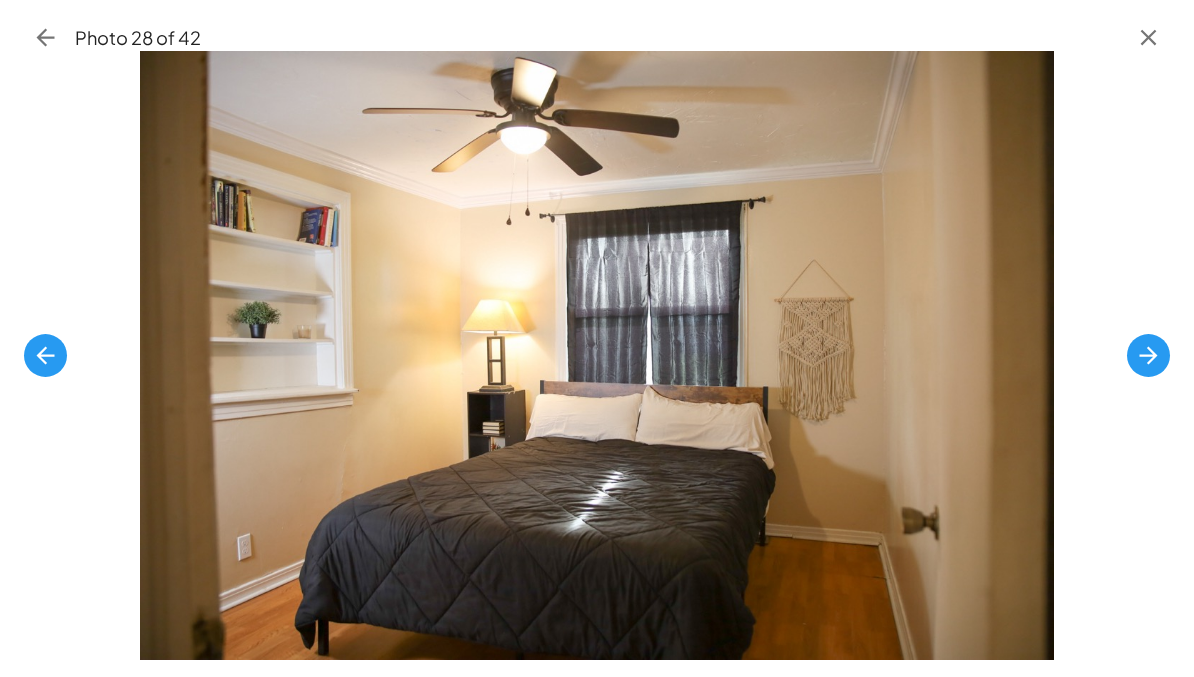 click at bounding box center (1148, 355) 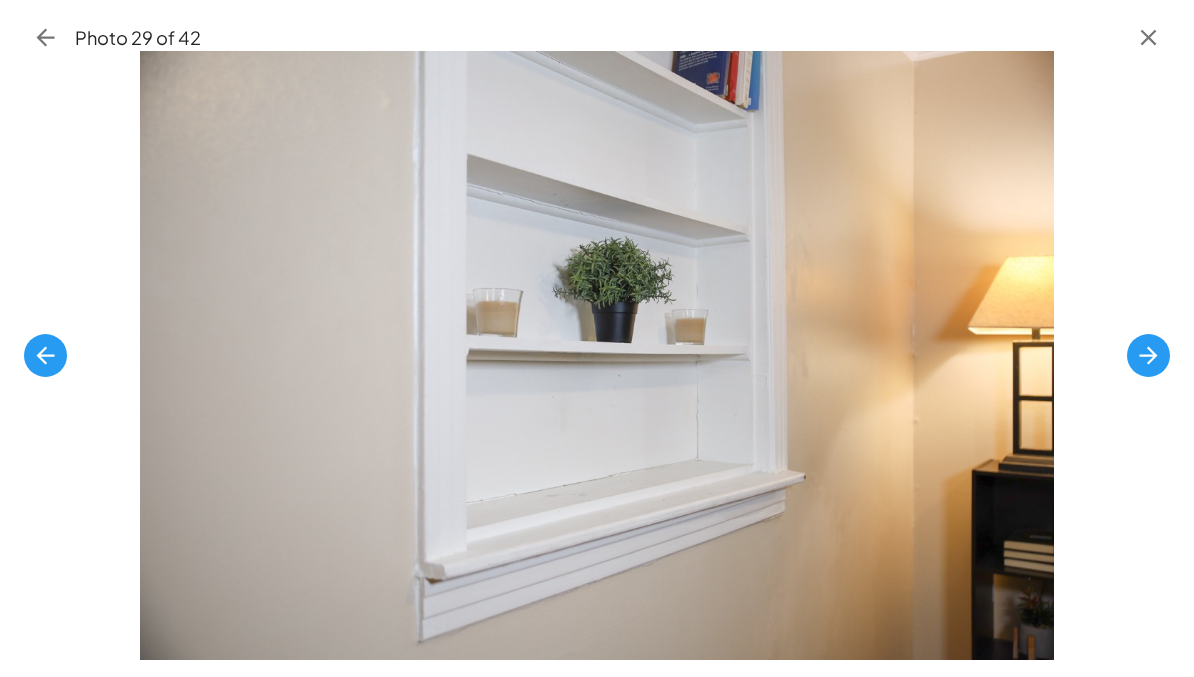 click at bounding box center [1148, 355] 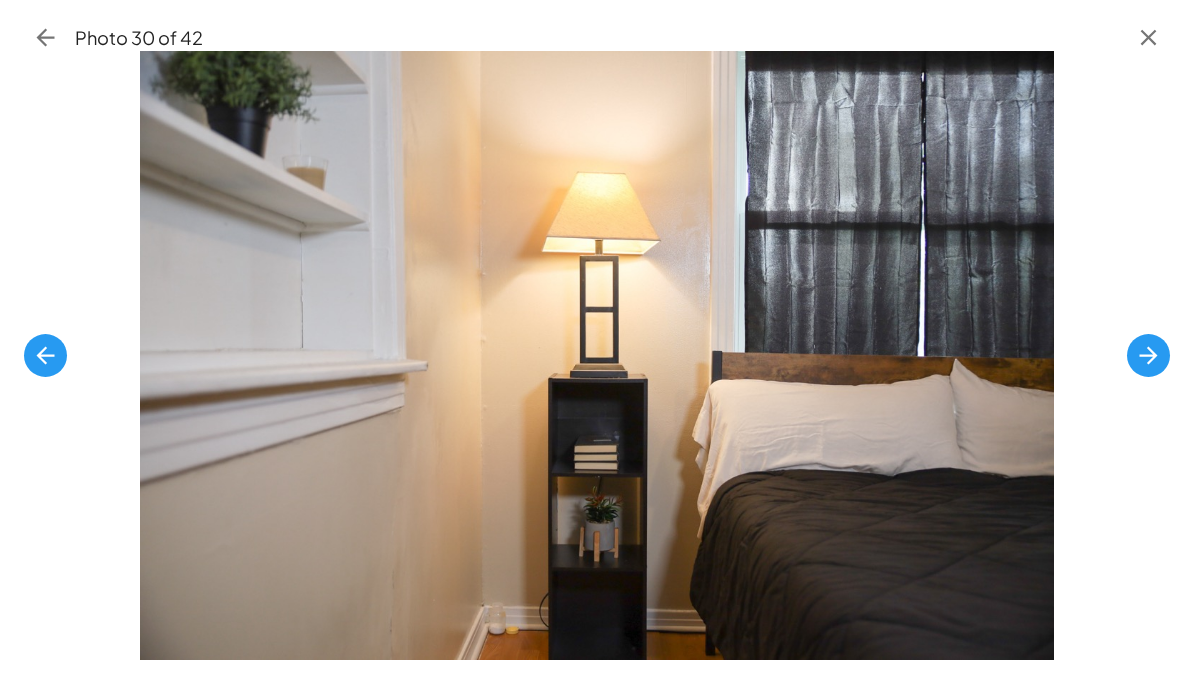 click at bounding box center (1148, 355) 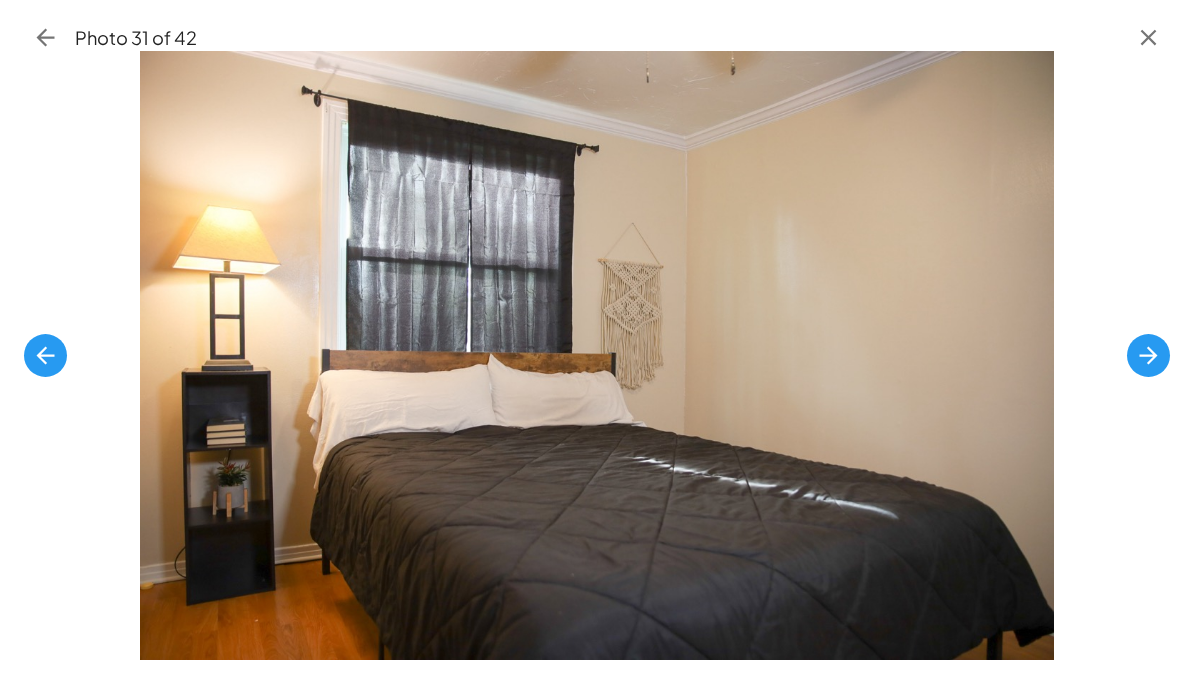 click at bounding box center (1148, 355) 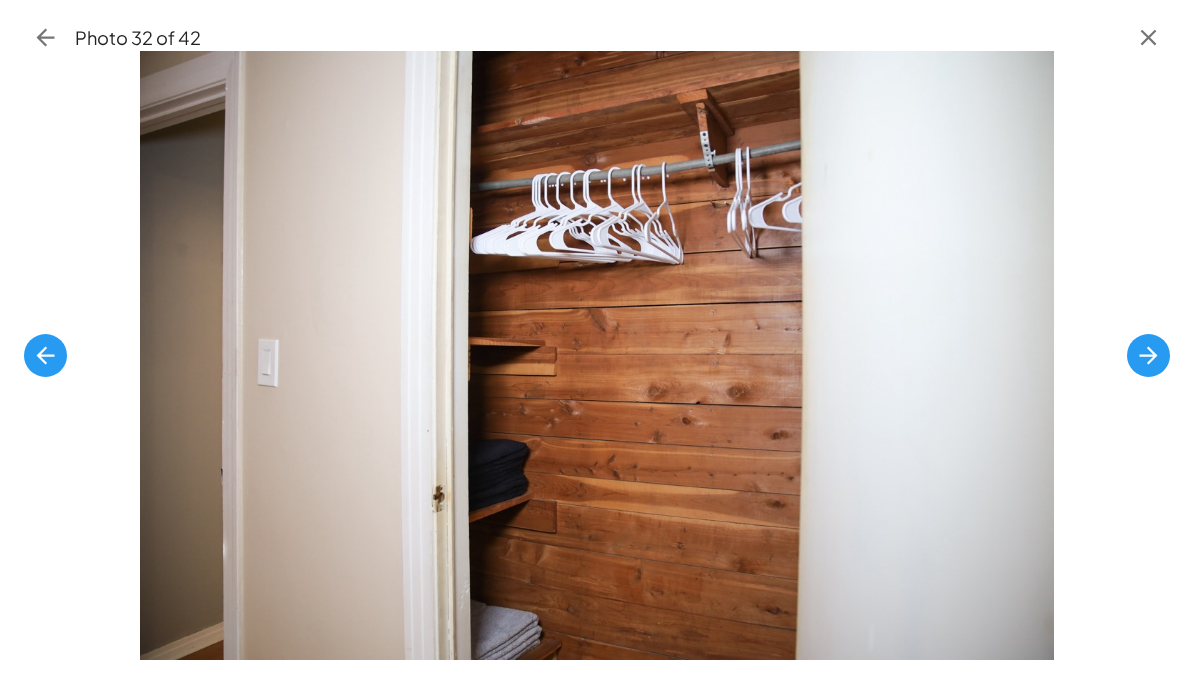 click at bounding box center [1148, 355] 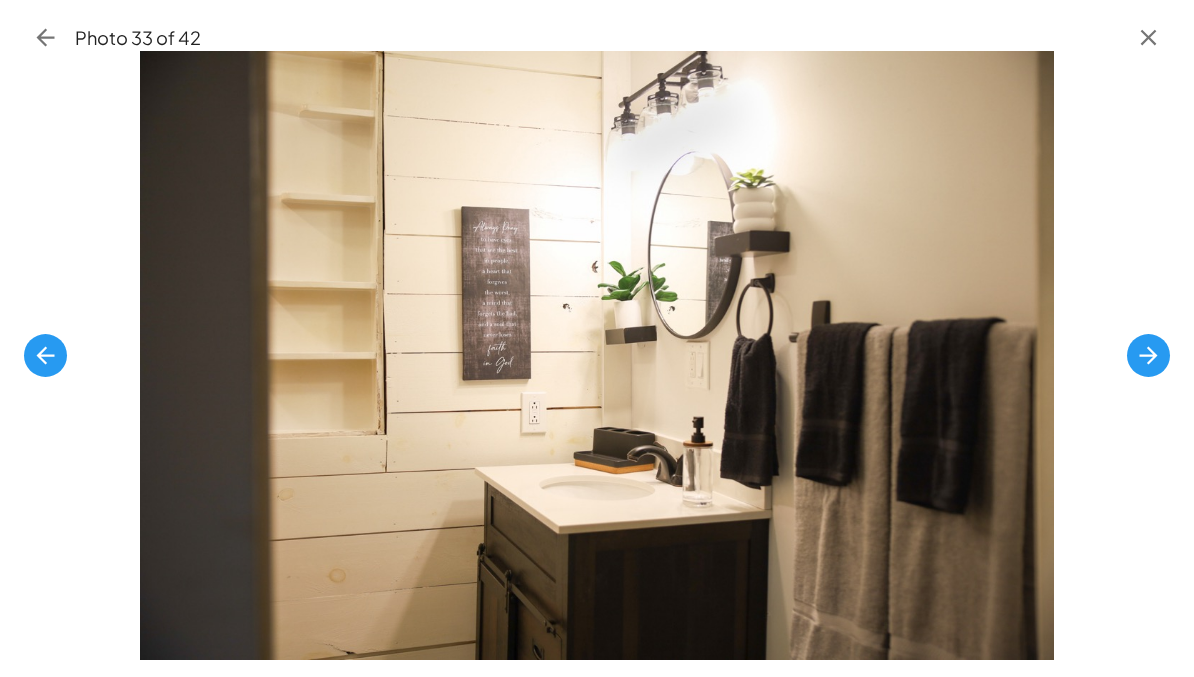 click at bounding box center [1148, 355] 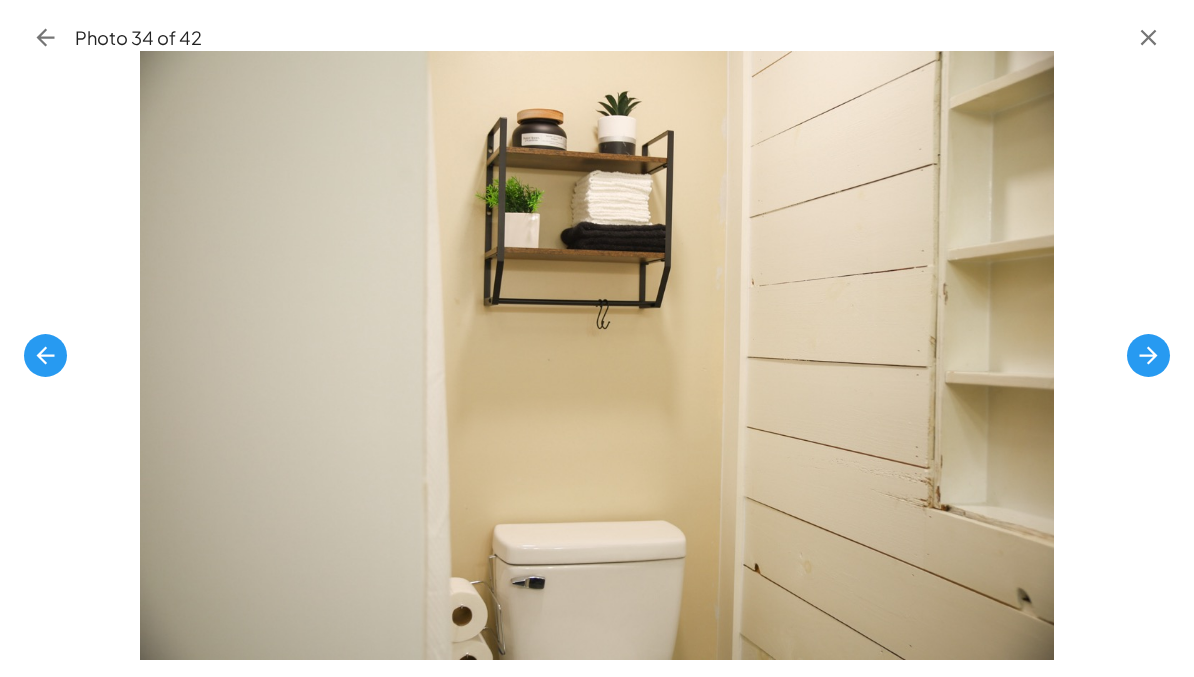 click at bounding box center [1148, 355] 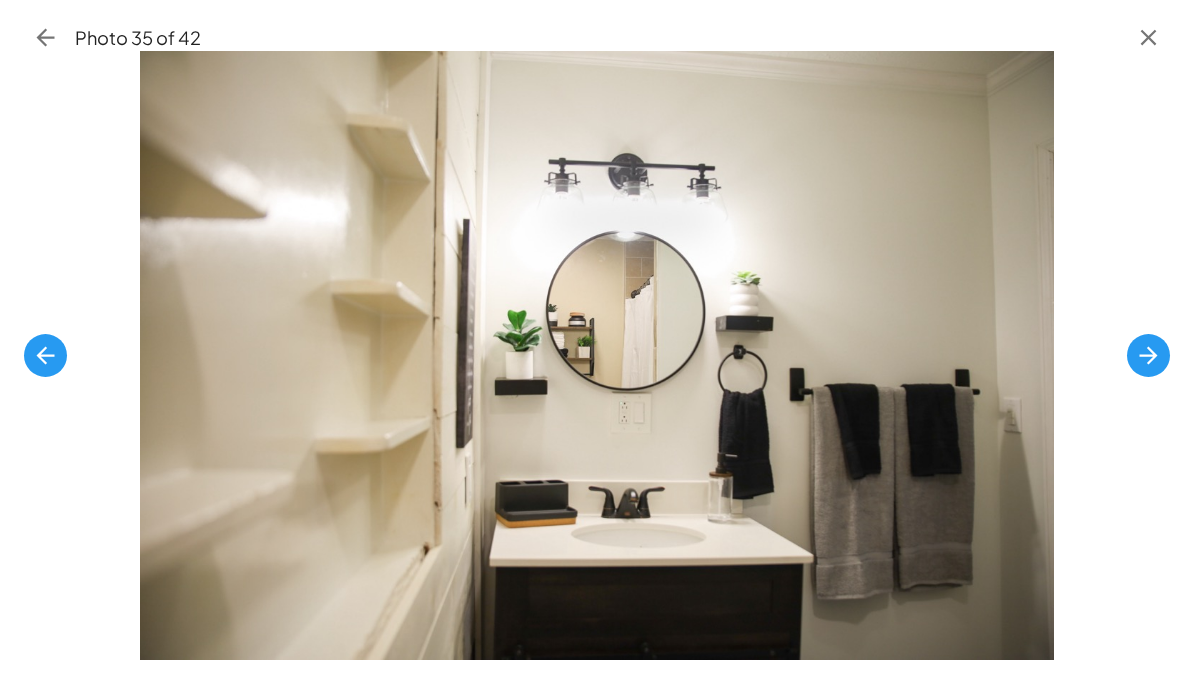 click at bounding box center (1148, 355) 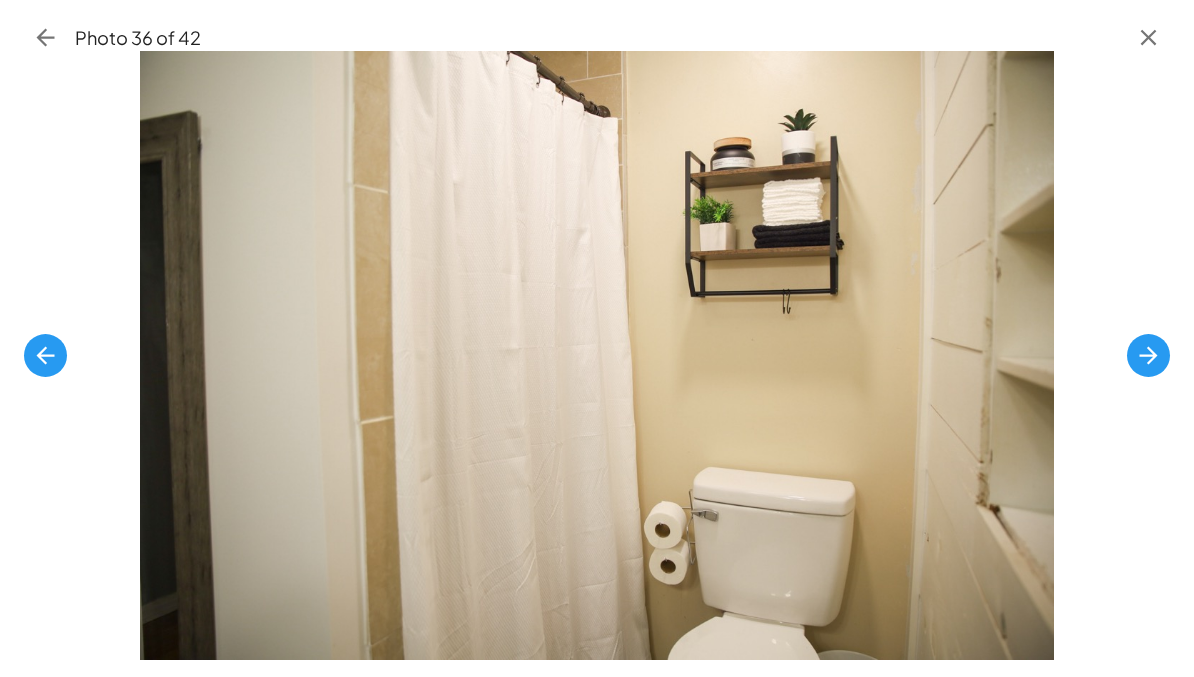 click at bounding box center [1148, 355] 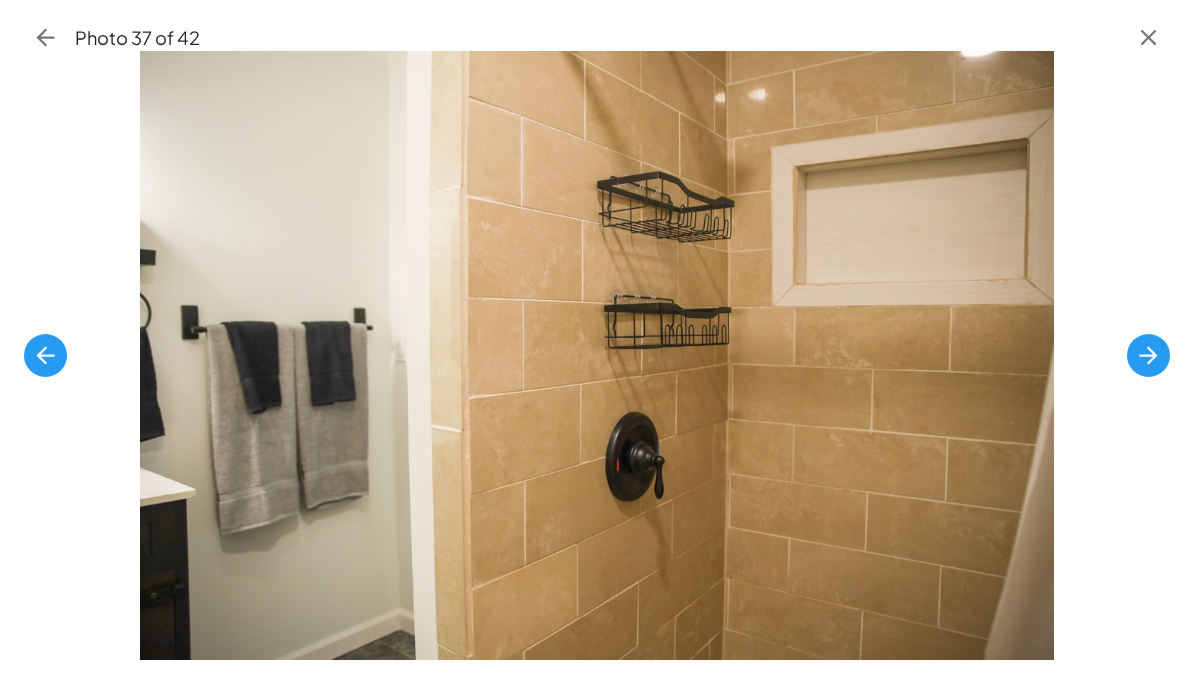 click at bounding box center (1148, 355) 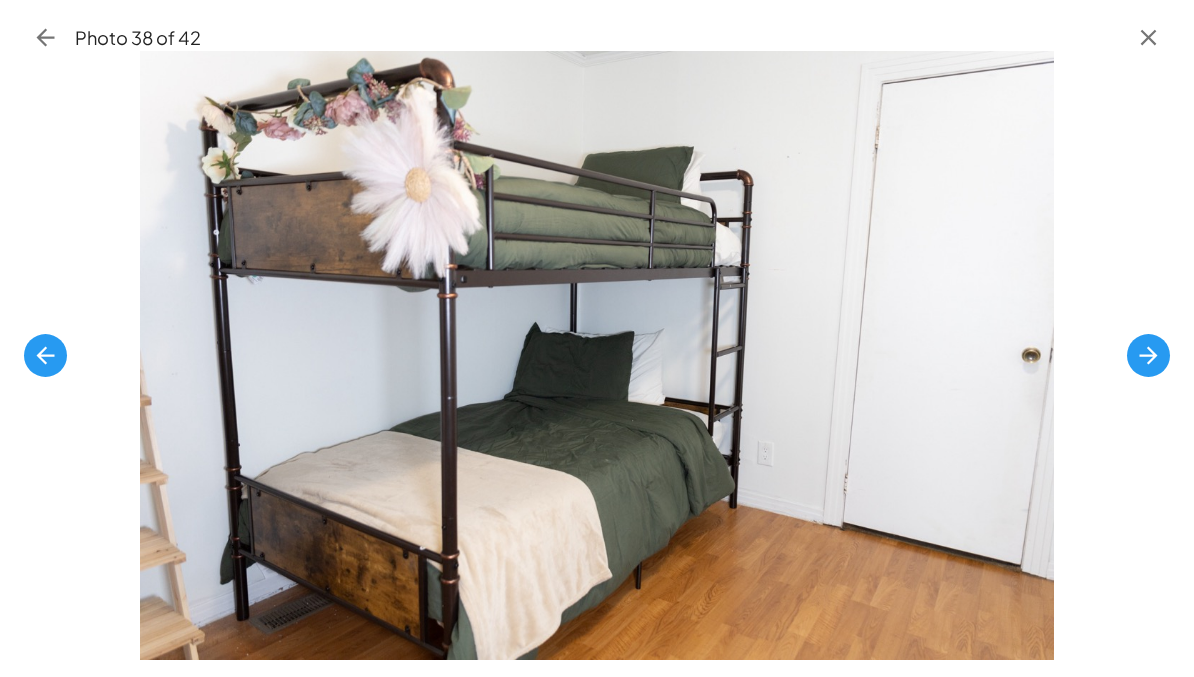 click at bounding box center [1148, 355] 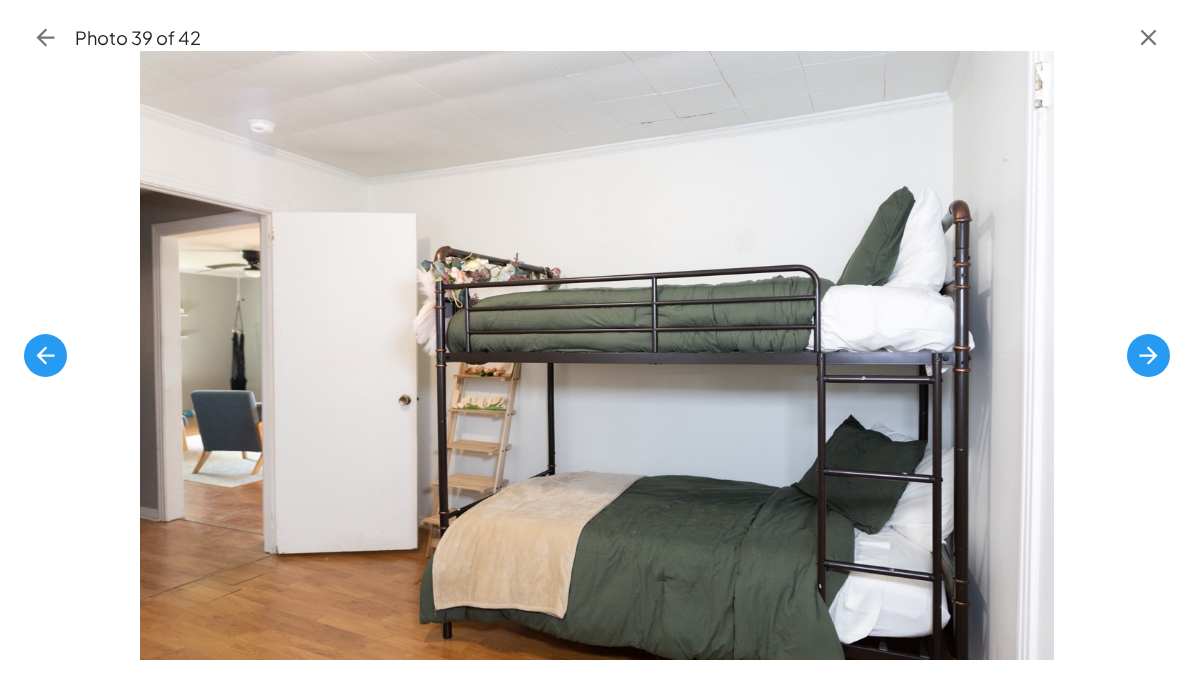 click at bounding box center [1148, 355] 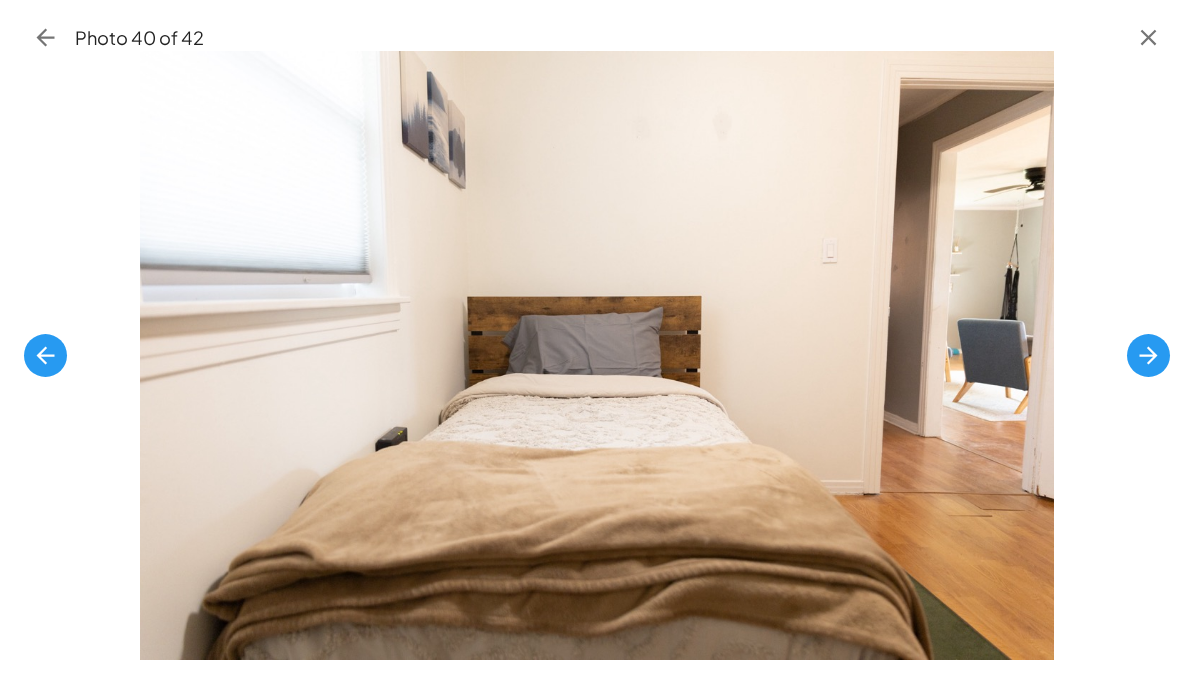 click at bounding box center [45, 355] 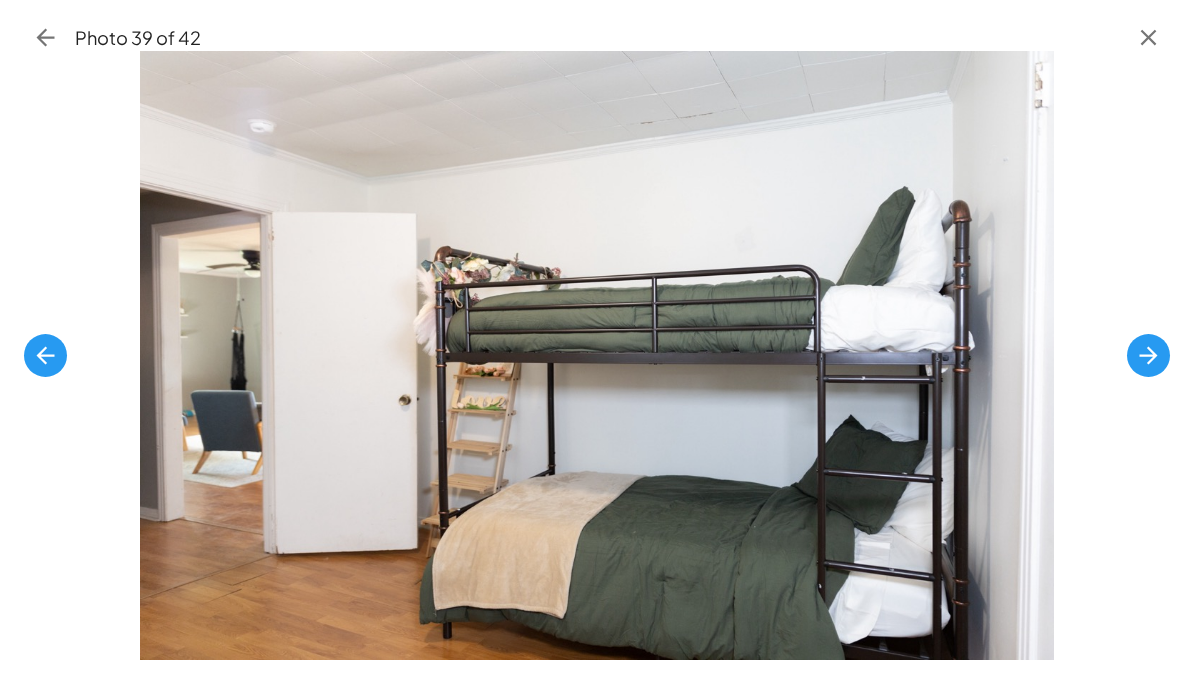 click at bounding box center (1148, 355) 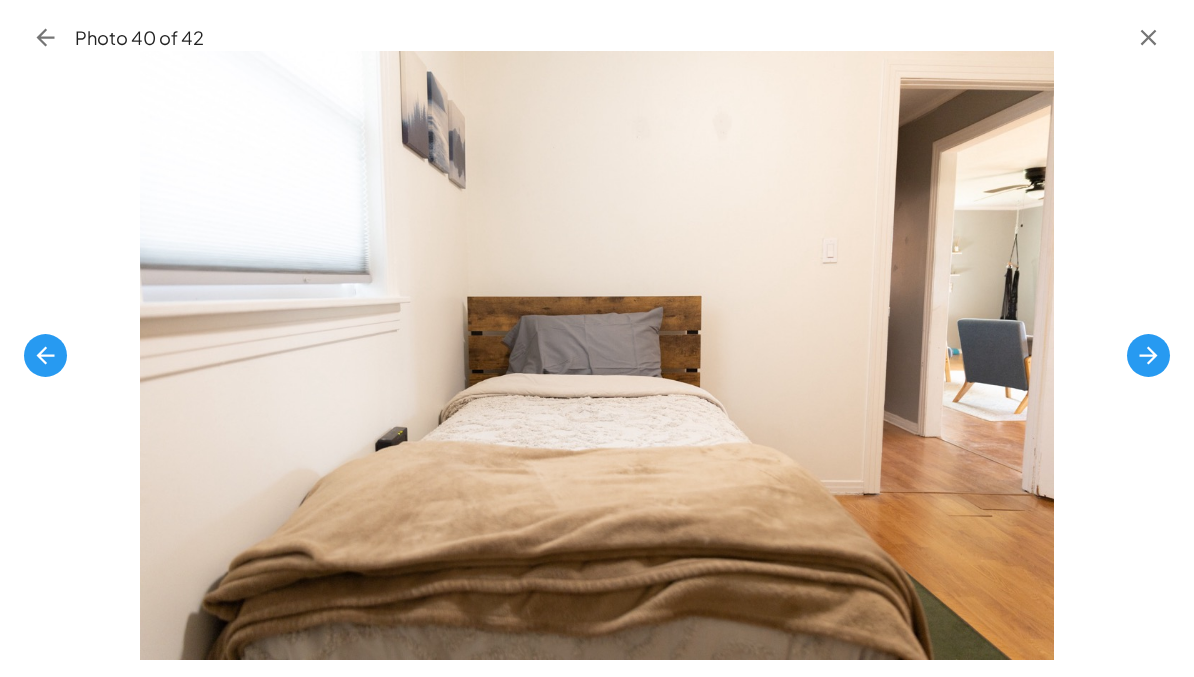 click at bounding box center [1148, 355] 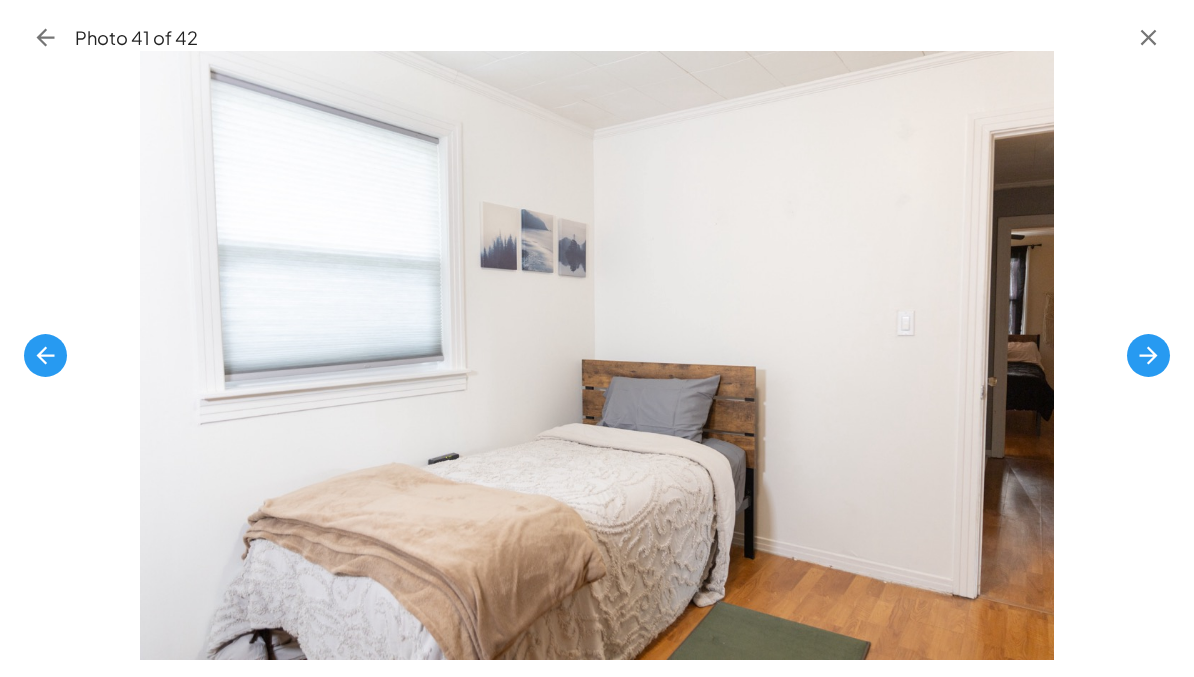 click at bounding box center (1148, 355) 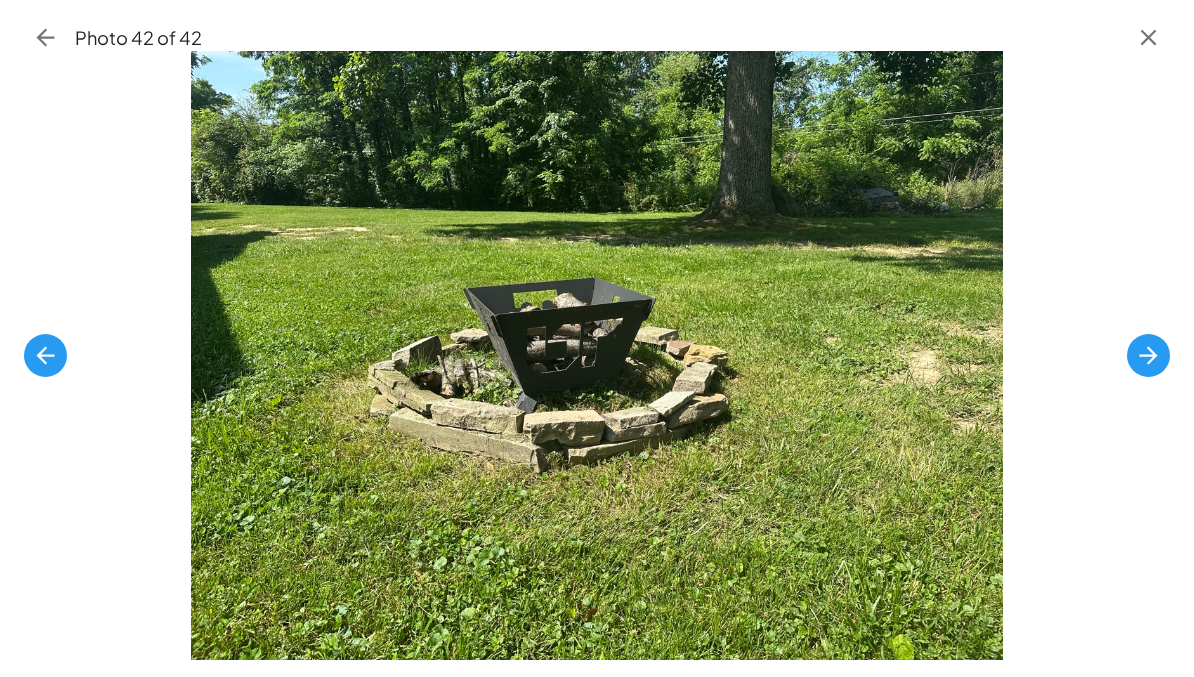 click at bounding box center [1148, 355] 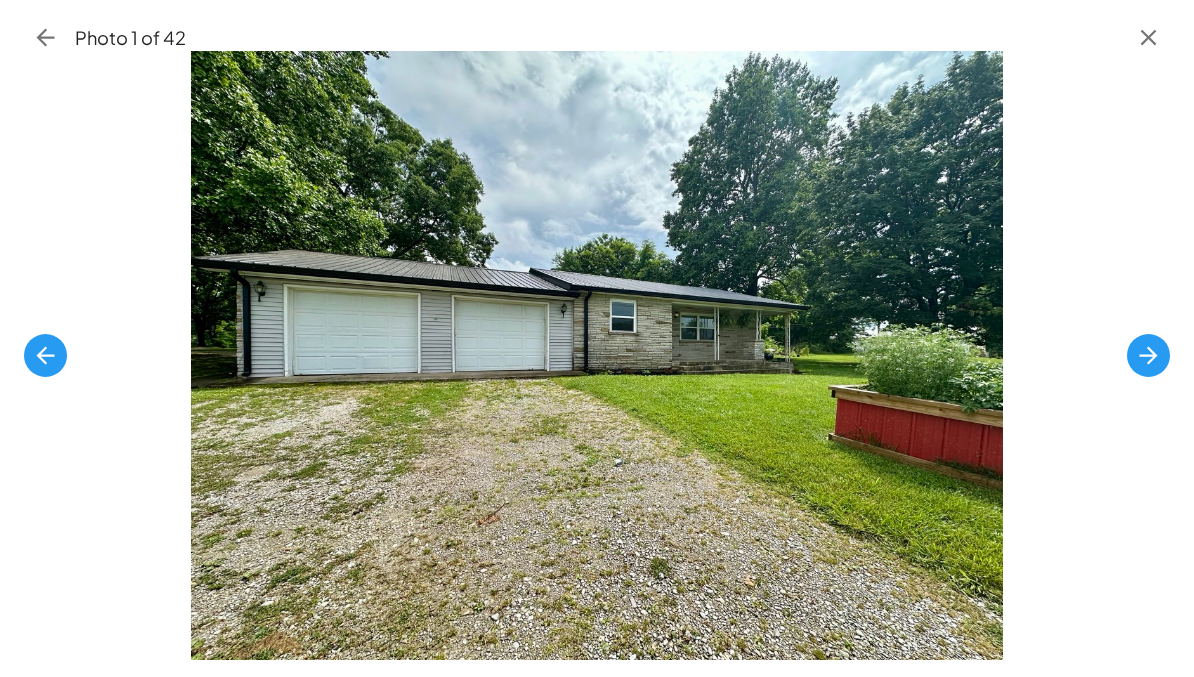 click at bounding box center [1148, 355] 